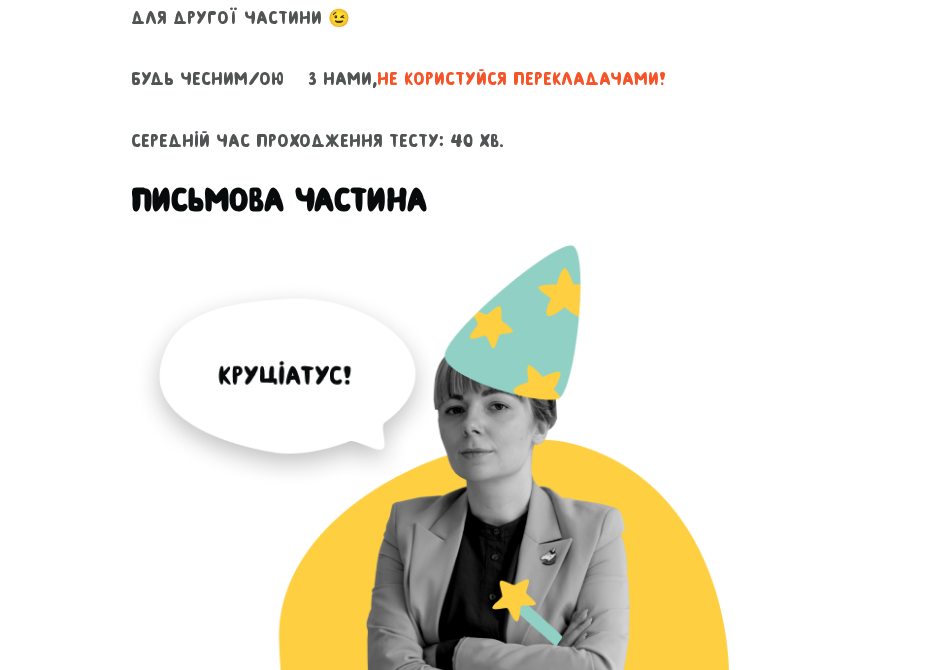 scroll, scrollTop: 0, scrollLeft: 0, axis: both 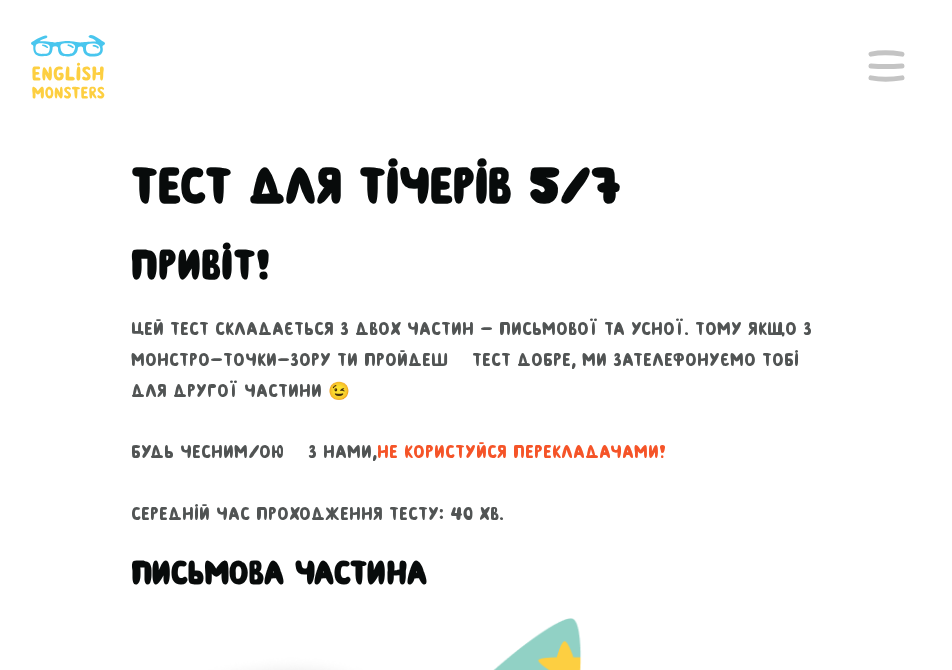 click on "Методика
Послуги
Монстри" at bounding box center (476, 66) 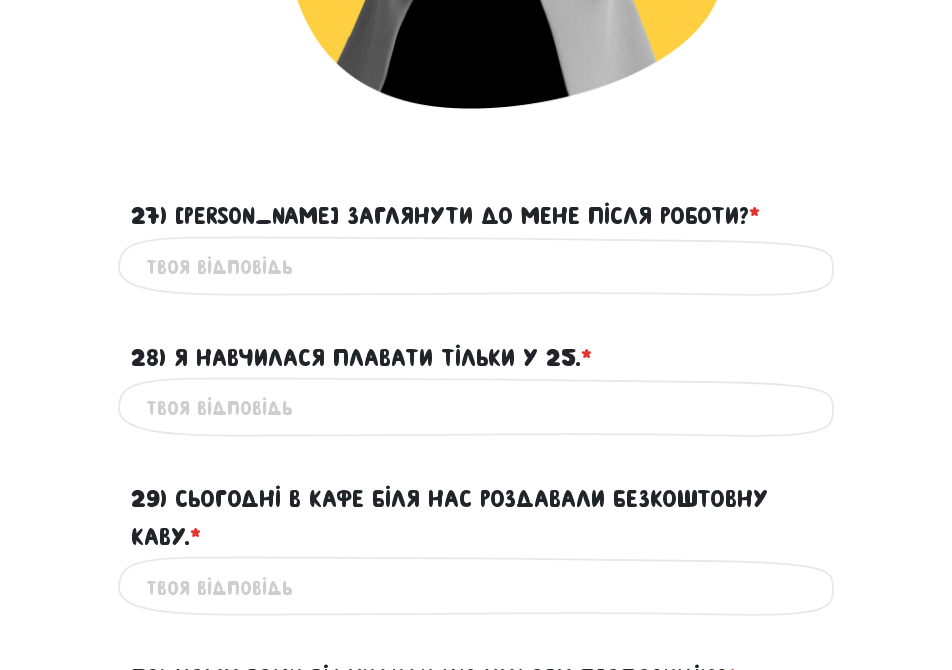 scroll, scrollTop: 1100, scrollLeft: 0, axis: vertical 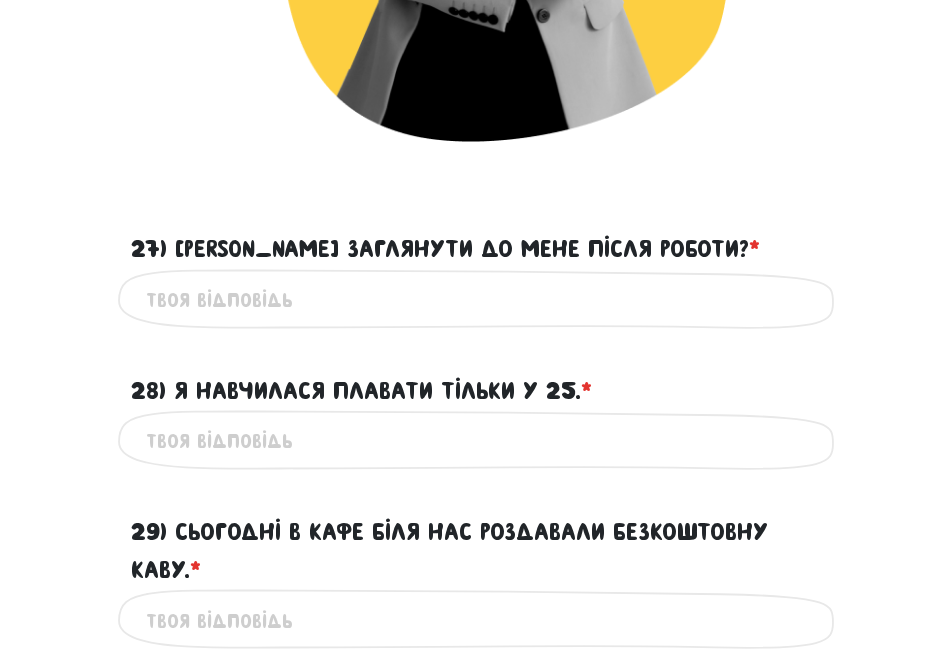 click on "27) Можеш заглянути до мене після роботи? *
?" at bounding box center [476, 300] 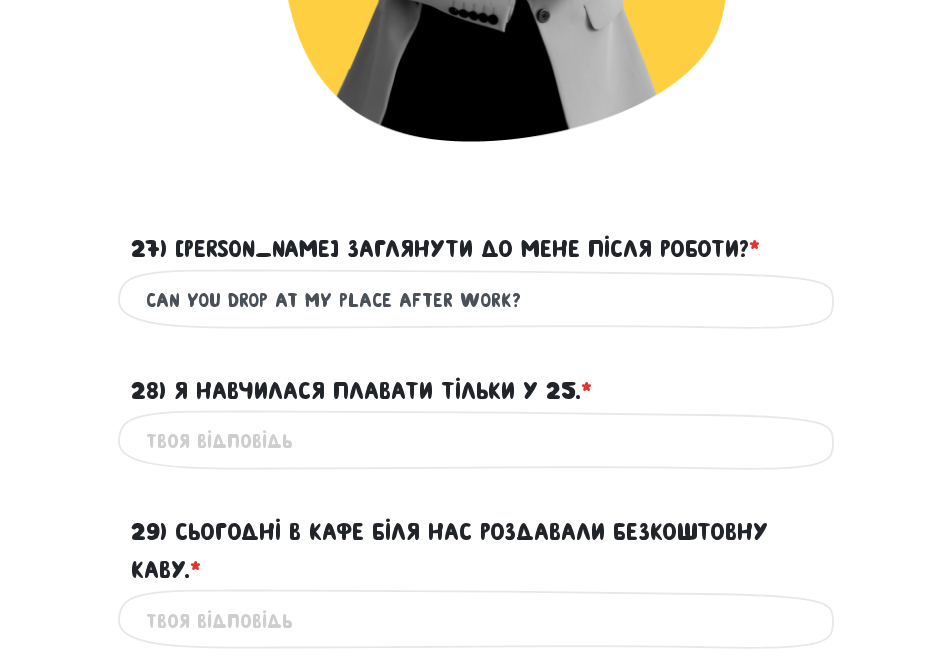 type on "can you drop at my place after work?" 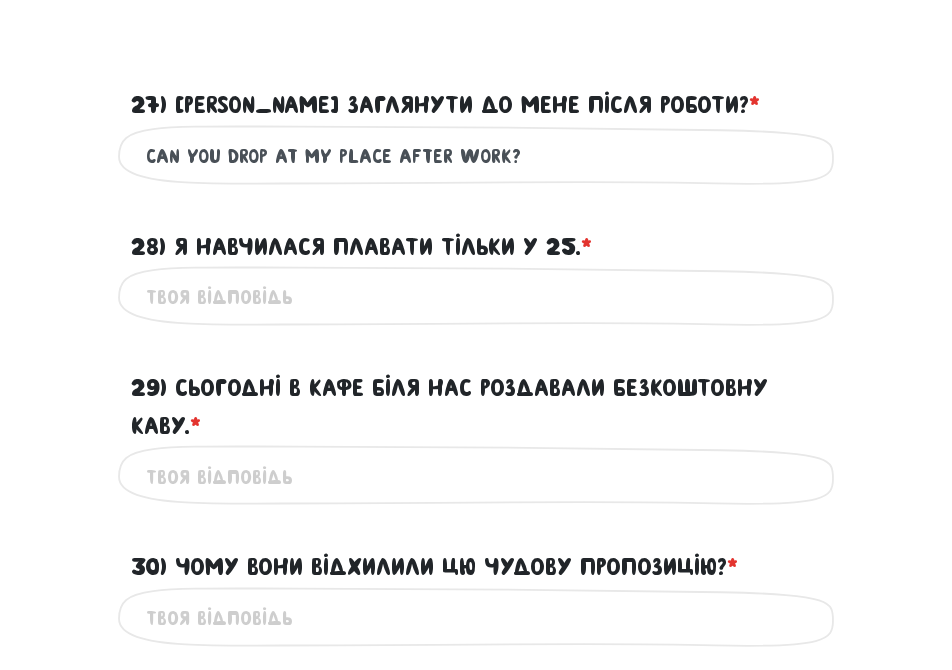 scroll, scrollTop: 1260, scrollLeft: 0, axis: vertical 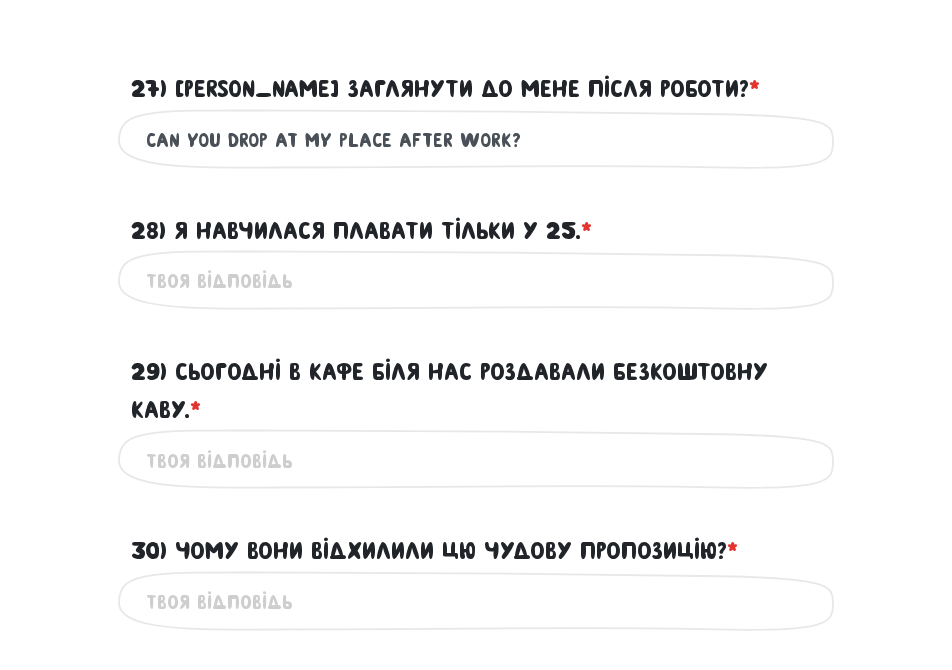 click on "28) Я навчилася плавати тільки у 25. *
?" at bounding box center [476, 281] 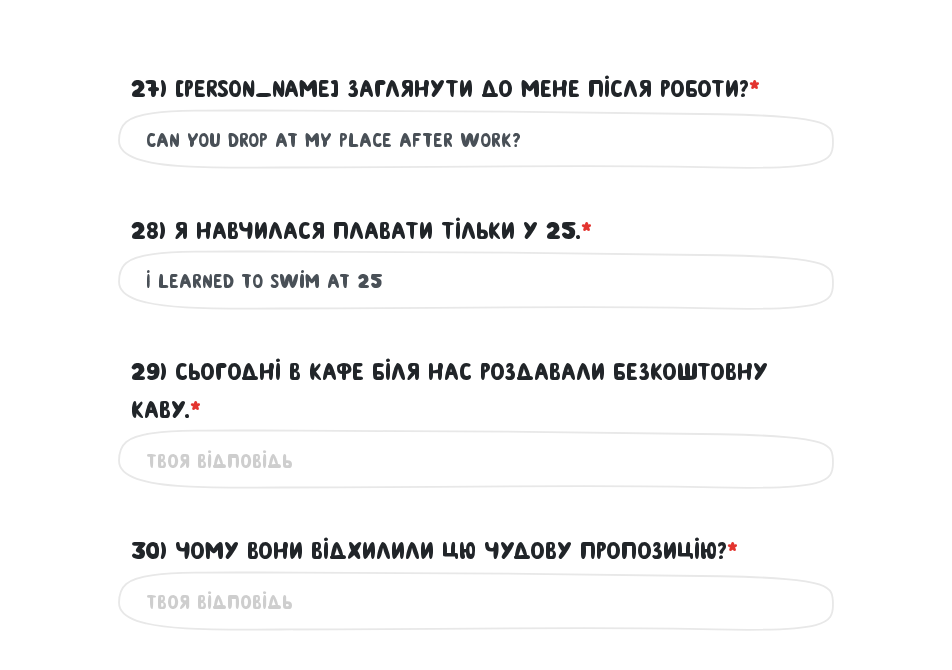 type on "I learned to swim at 25" 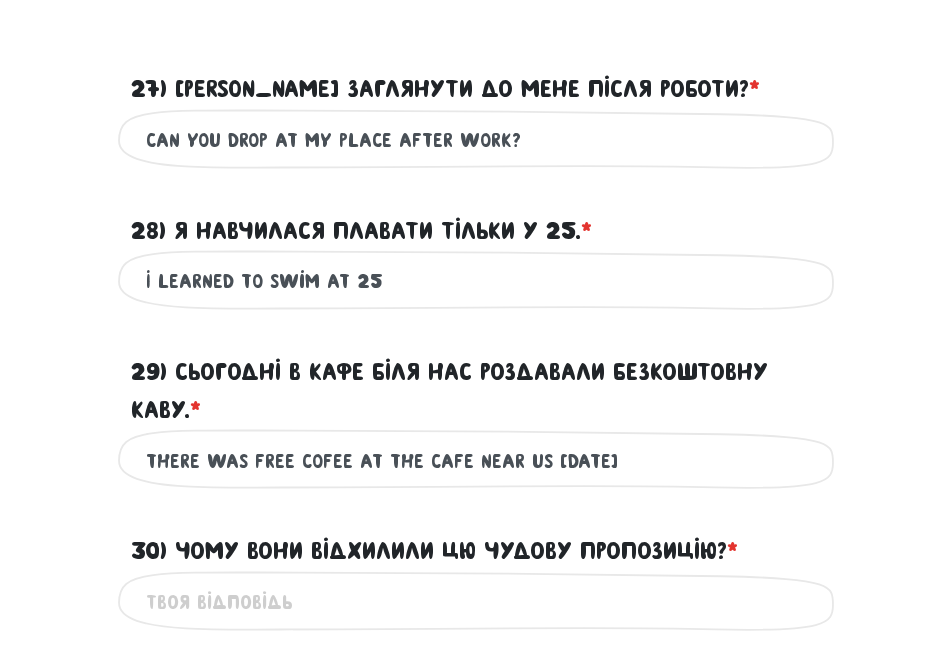 type on "there was free cofee at the cafe near us [DATE]" 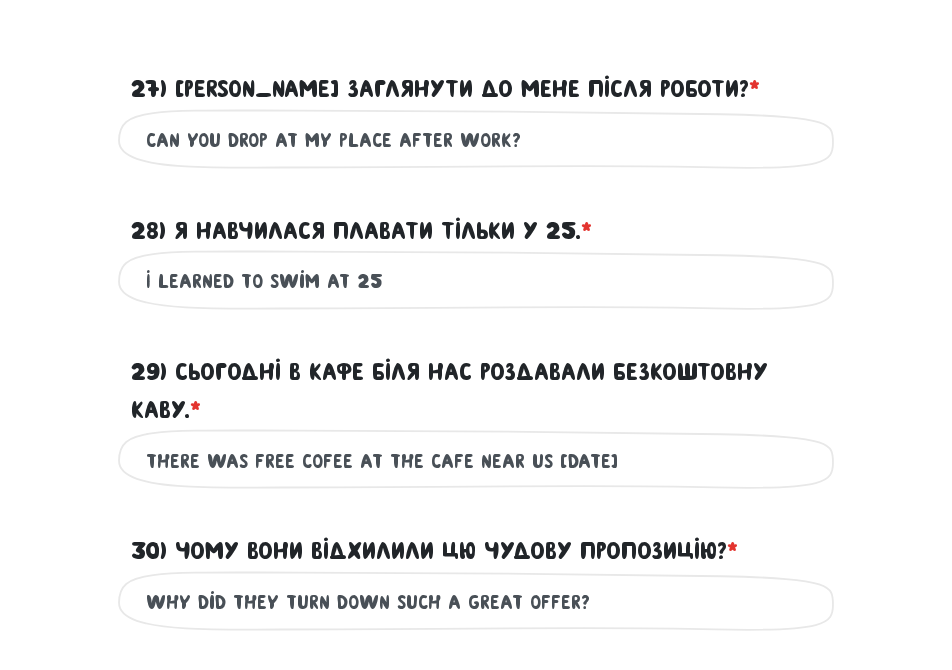 type on "why did they turn down such a great offer?" 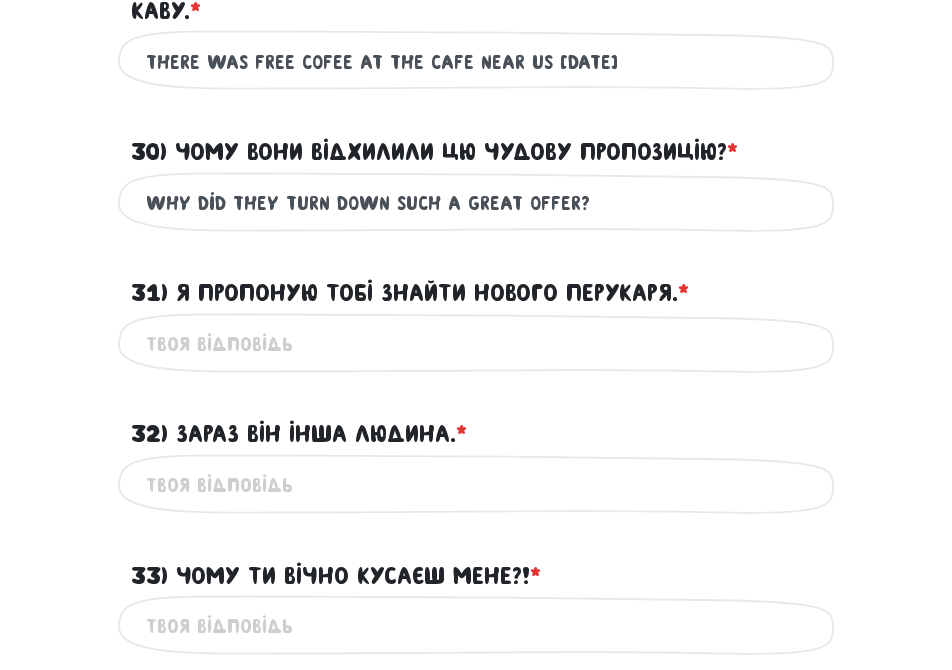 scroll, scrollTop: 1660, scrollLeft: 0, axis: vertical 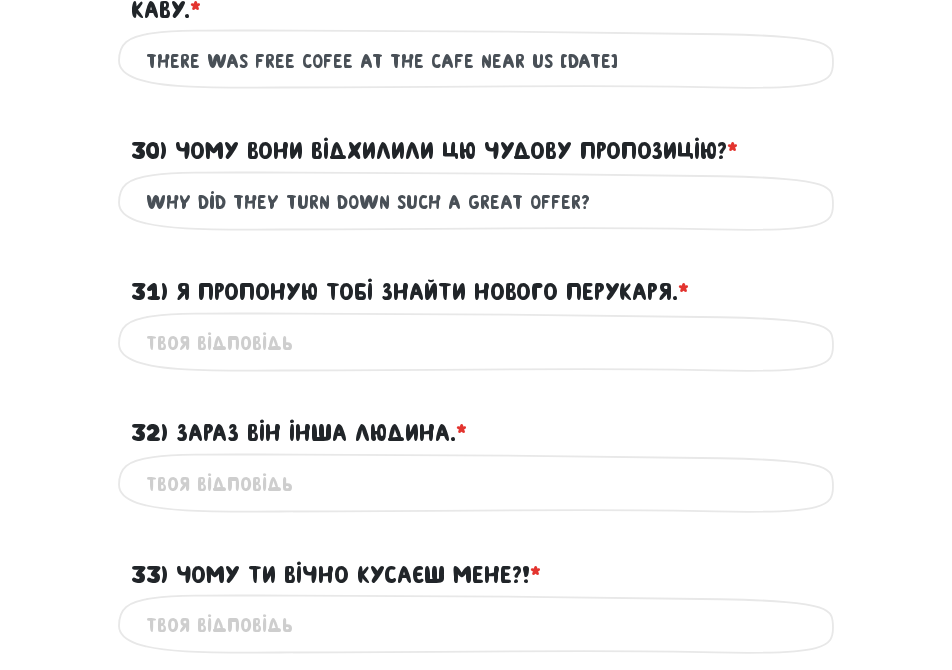 click on "31) Я пропоную тобі знайти нового перукаря. *
?" at bounding box center (476, 343) 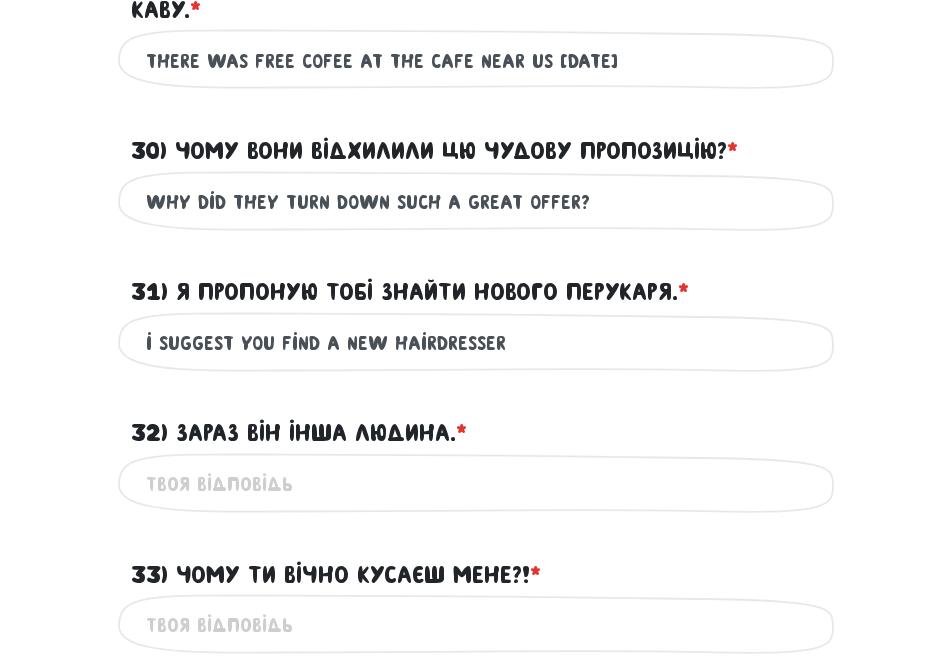type on "i suggest you find a new hairdresser" 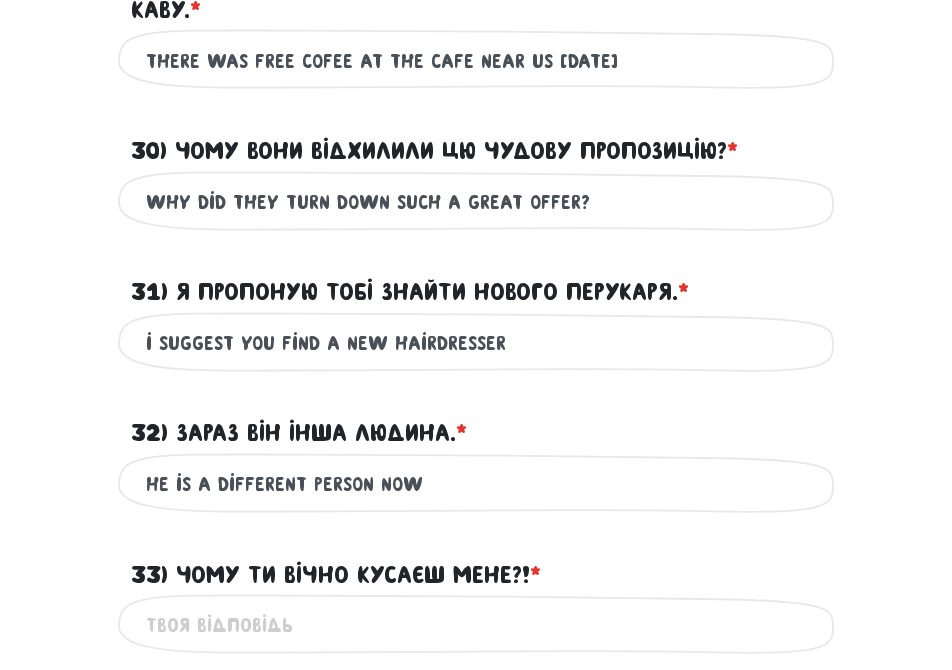 type on "he is a different person now" 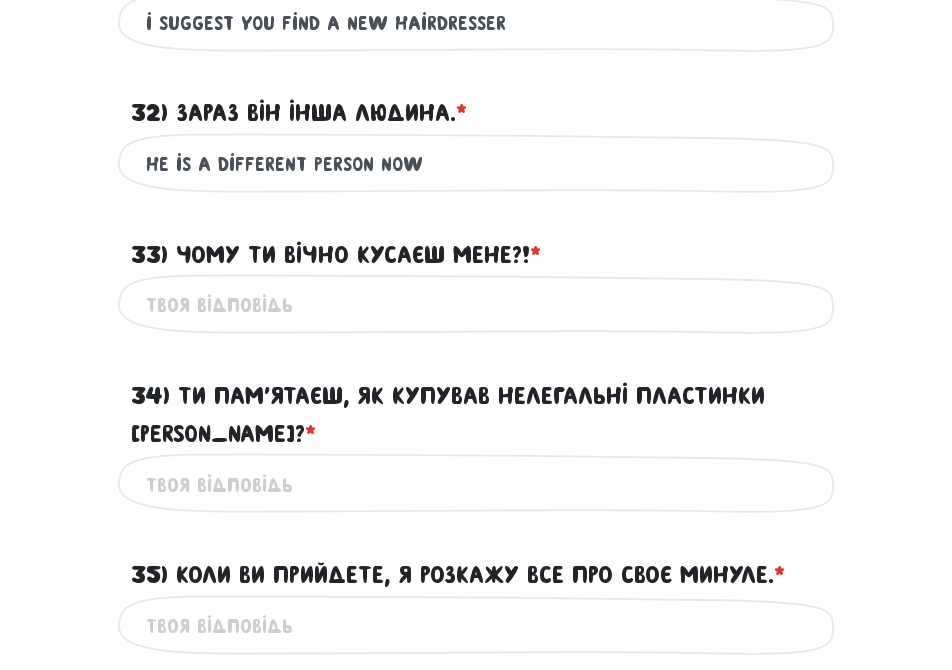 scroll, scrollTop: 2020, scrollLeft: 0, axis: vertical 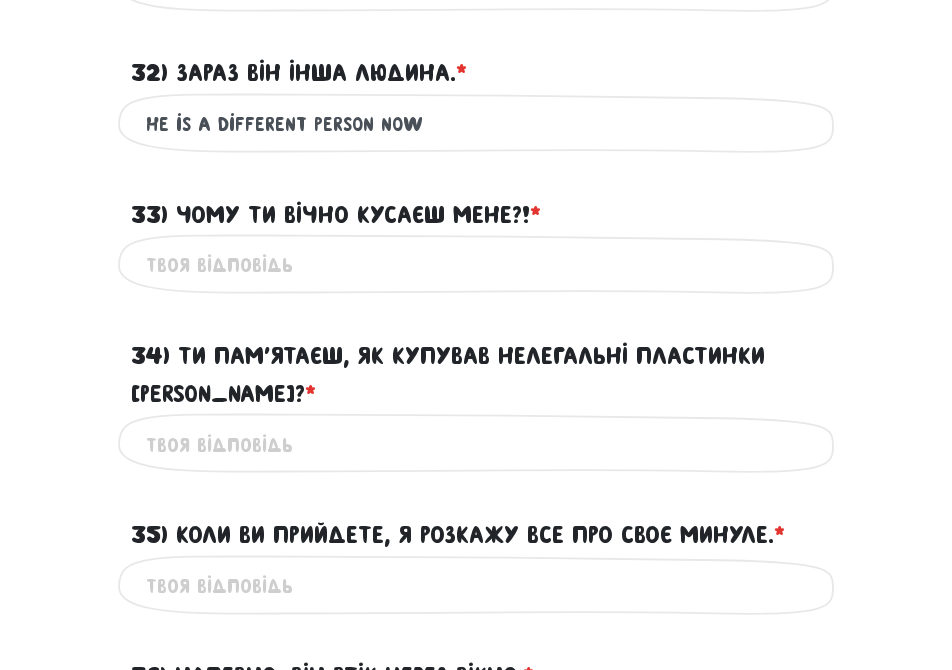 click on "33) Чому ти вічно кусаєш мене?! *
?" at bounding box center (476, 265) 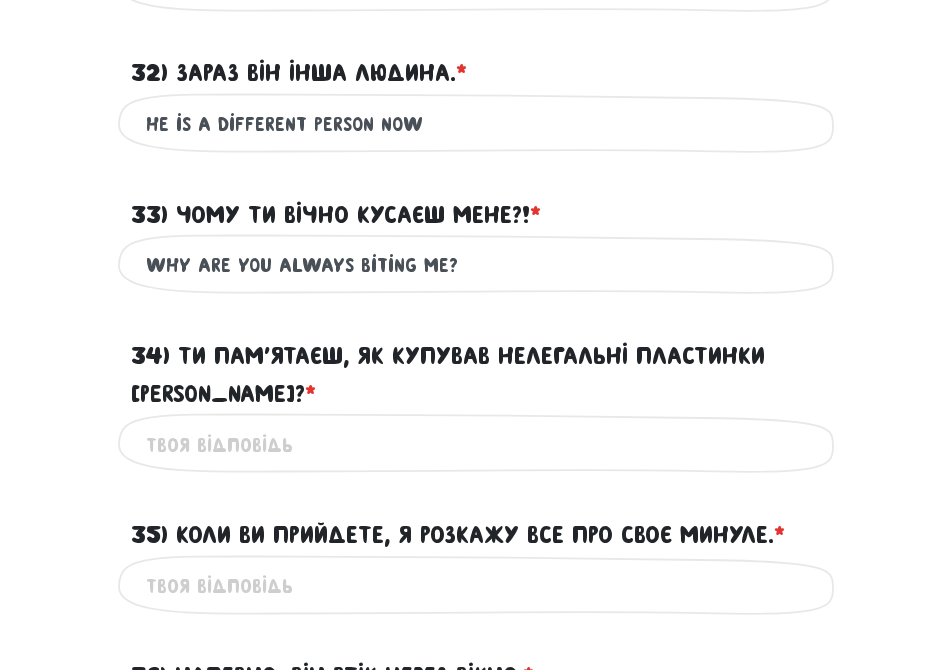 type on "why are you always biting me?" 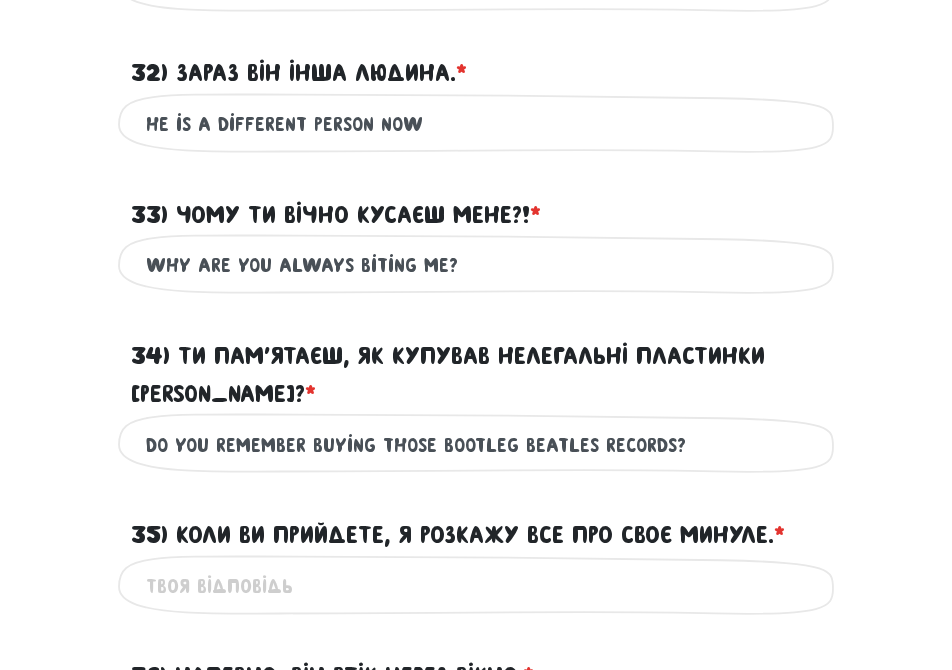 type on "Do you remember buying those bootleg Beatles records?" 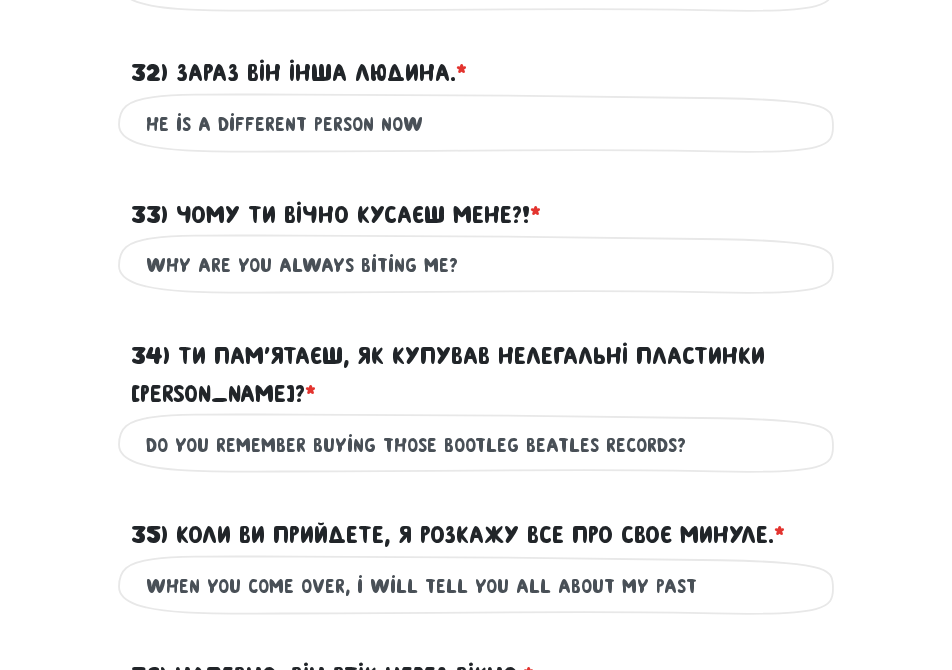 click on "Увага!
При перезавантаженні цієї сторінки ваші відповіді зберігаються на деякий час, але при подальшій роботі з браузером можуть втратитись. Будь ласка, постарайтеся пройти тест за один раз ☺️
Домовились
Тест для тічерів
Привіт!
?" at bounding box center (476, -407) 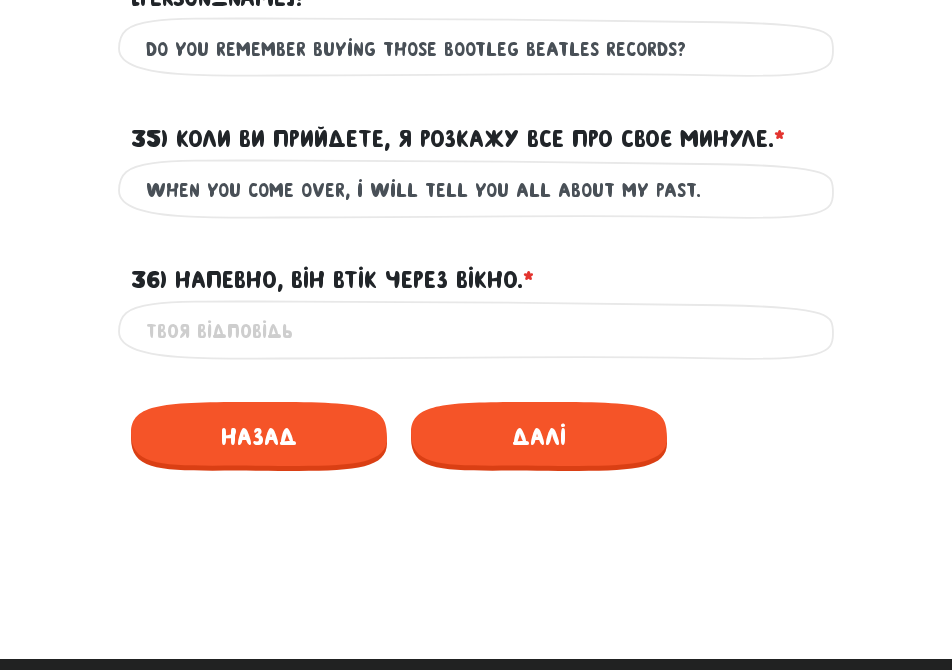 scroll, scrollTop: 2420, scrollLeft: 0, axis: vertical 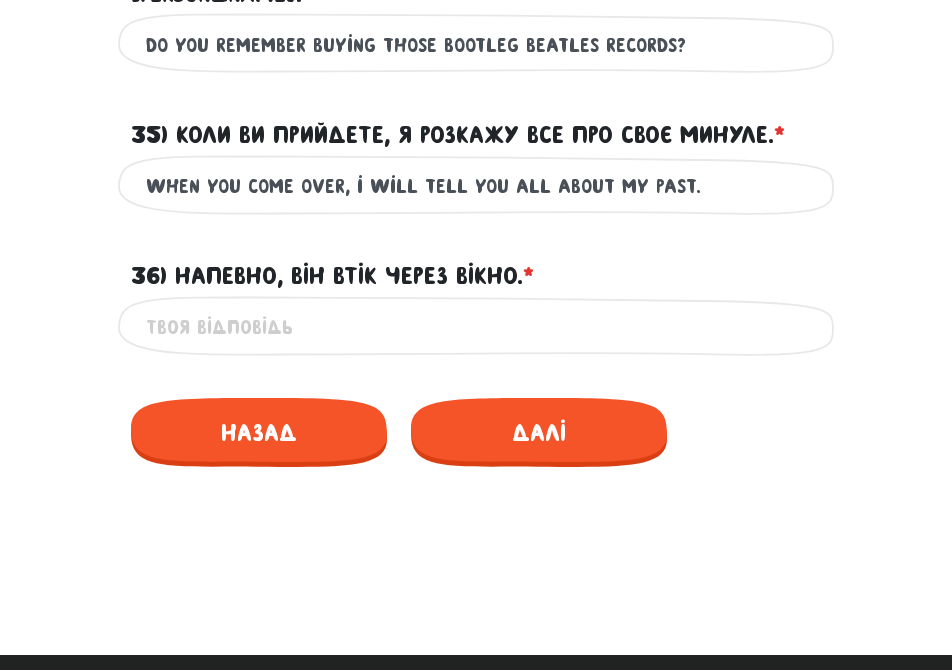 type on "when you come over, i will tell you all about my past." 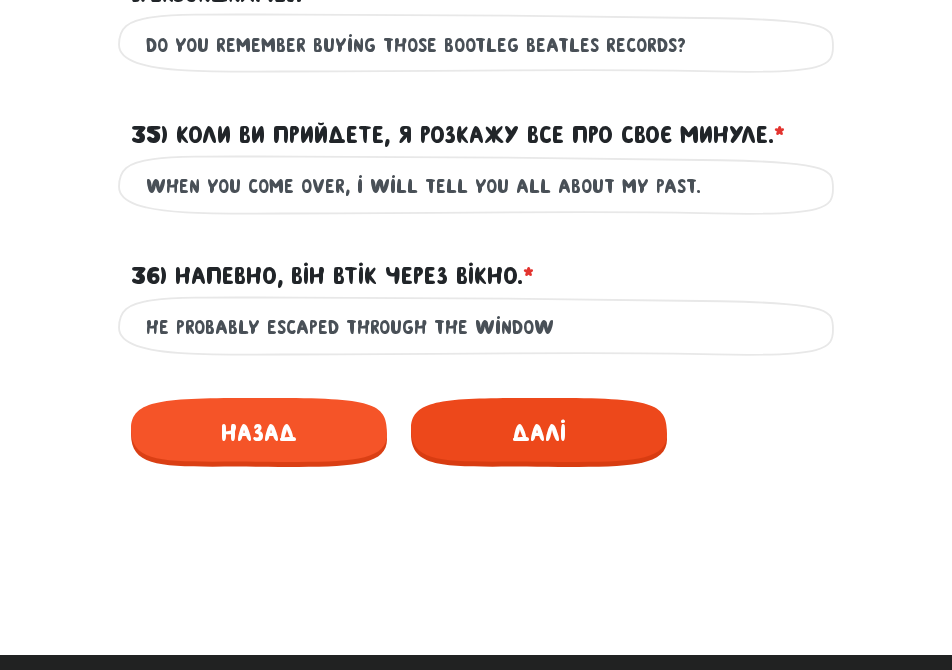 type on "He probably escaped through the window" 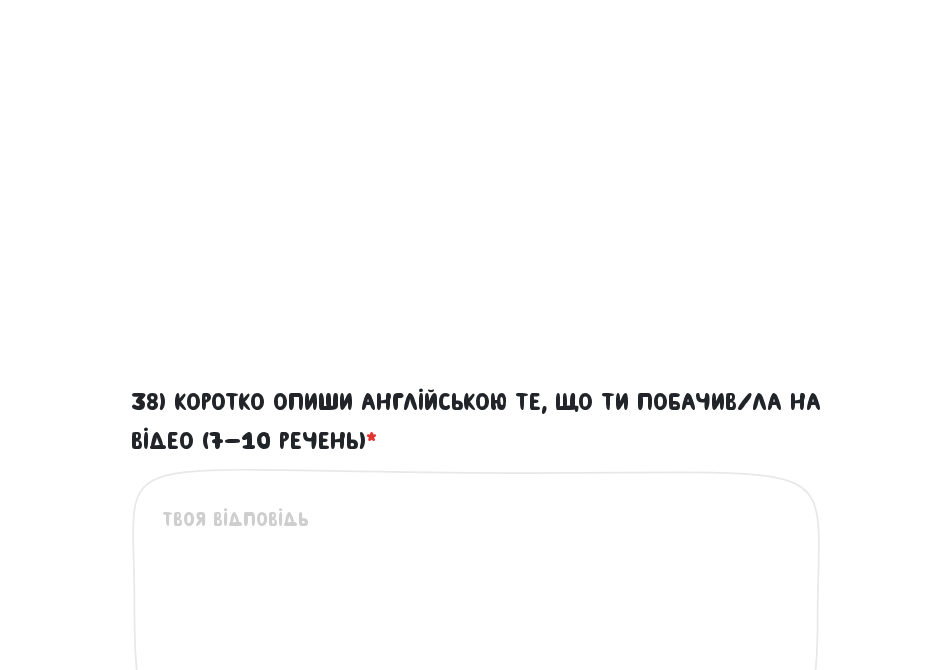 scroll, scrollTop: 1416, scrollLeft: 0, axis: vertical 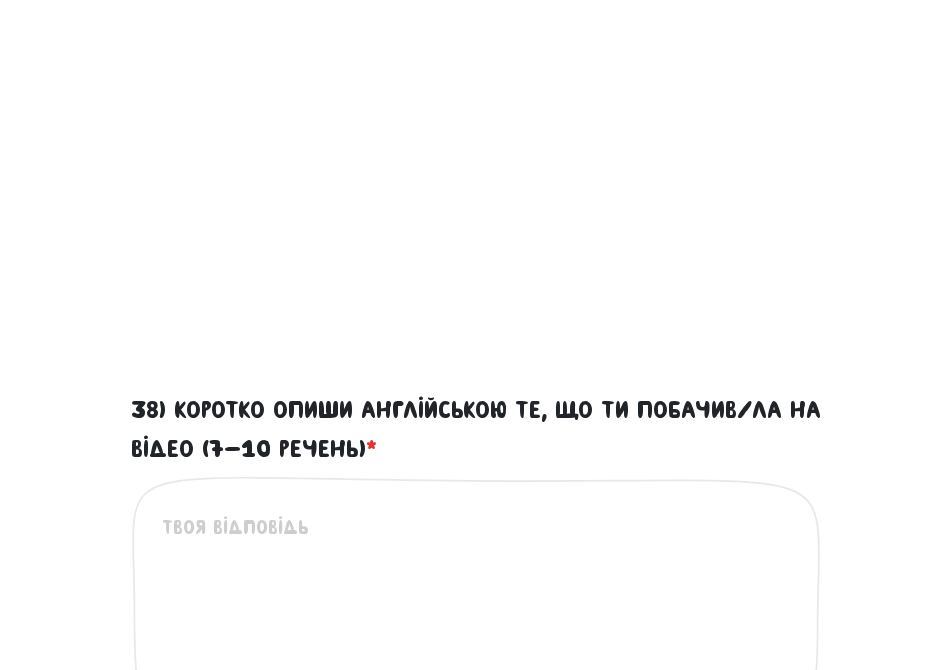 click on "Увага!
При перезавантаженні цієї сторінки ваші відповіді зберігаються на деякий час, але при подальшій роботі з браузером можуть втратитись. Будь ласка, постарайтеся пройти тест за один раз ☺️
Домовились
Тест для тічерів
Привіт!
?" at bounding box center [476, -81] 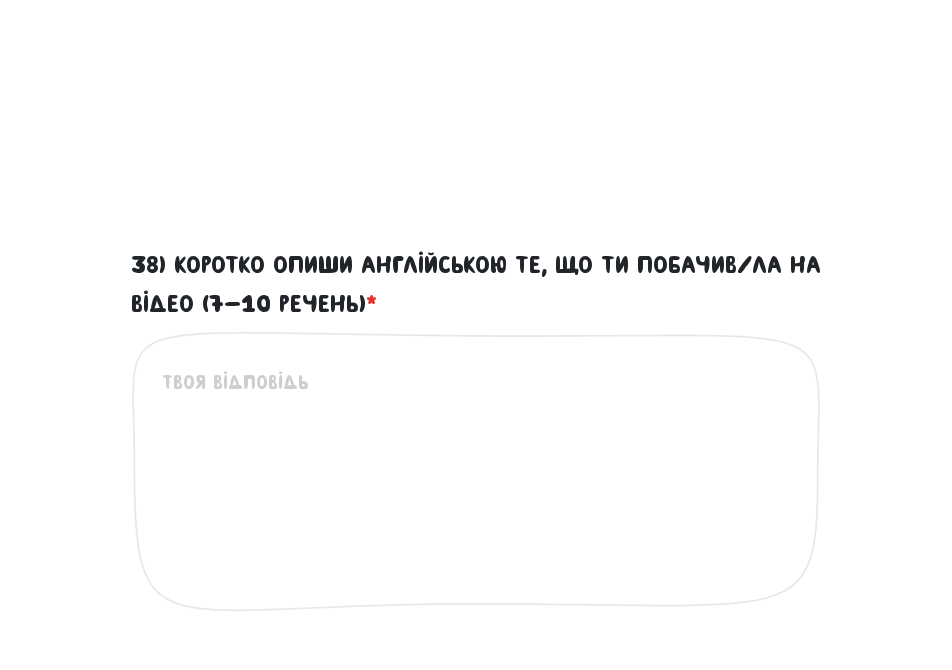 scroll, scrollTop: 1616, scrollLeft: 0, axis: vertical 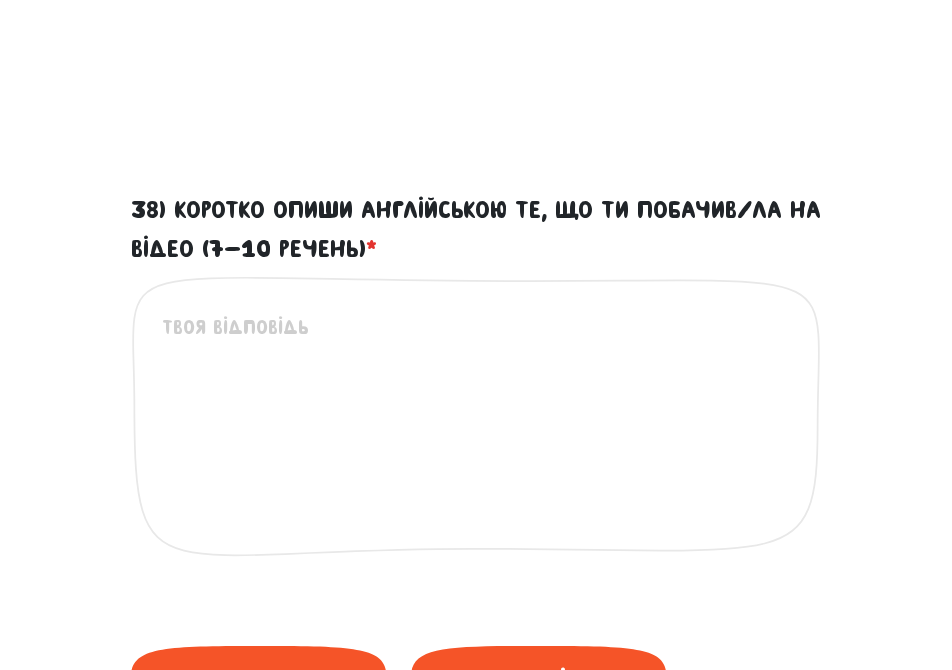 click on "38) Коротко опиши англійською те, що ти побачив/ла на відео (7-10 речень)
*" at bounding box center (477, 435) 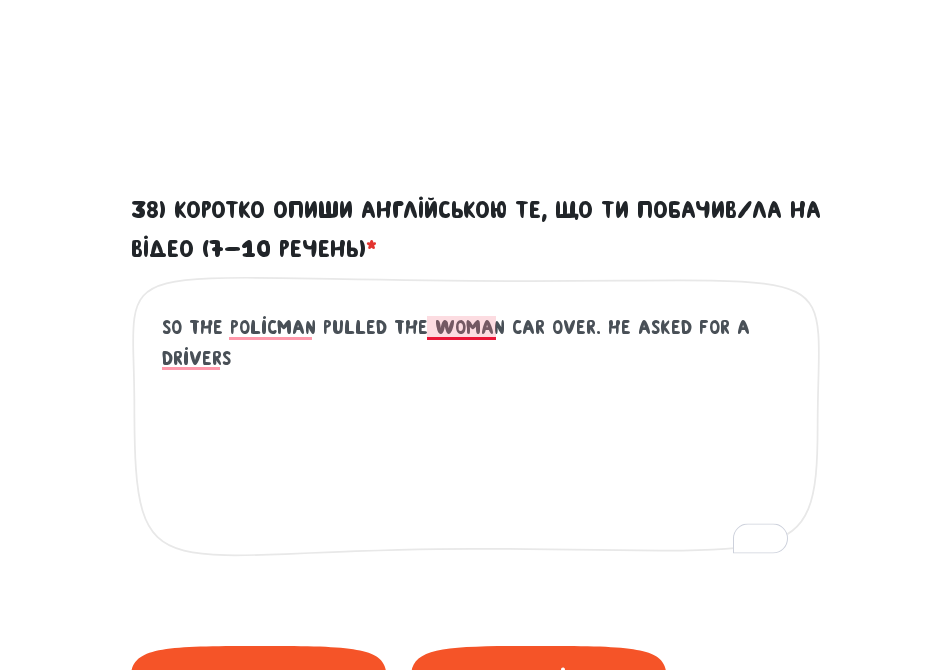 click on "So the policman pulled the woman car over. He asked for a driver``s" at bounding box center [477, 435] 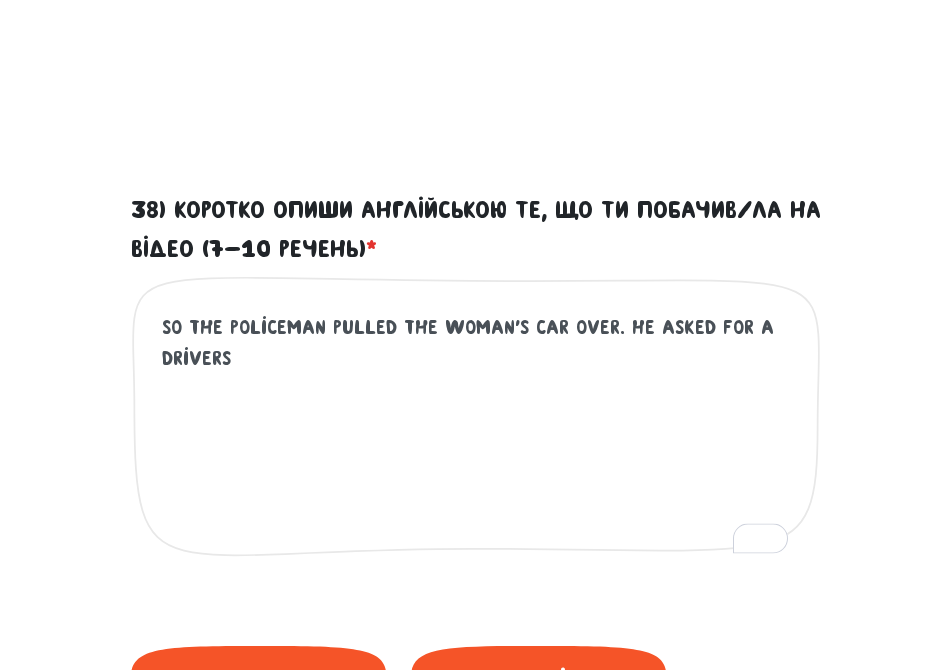 click on "So the policeman pulled the woman's car over. He asked for a driver`s" at bounding box center [477, 435] 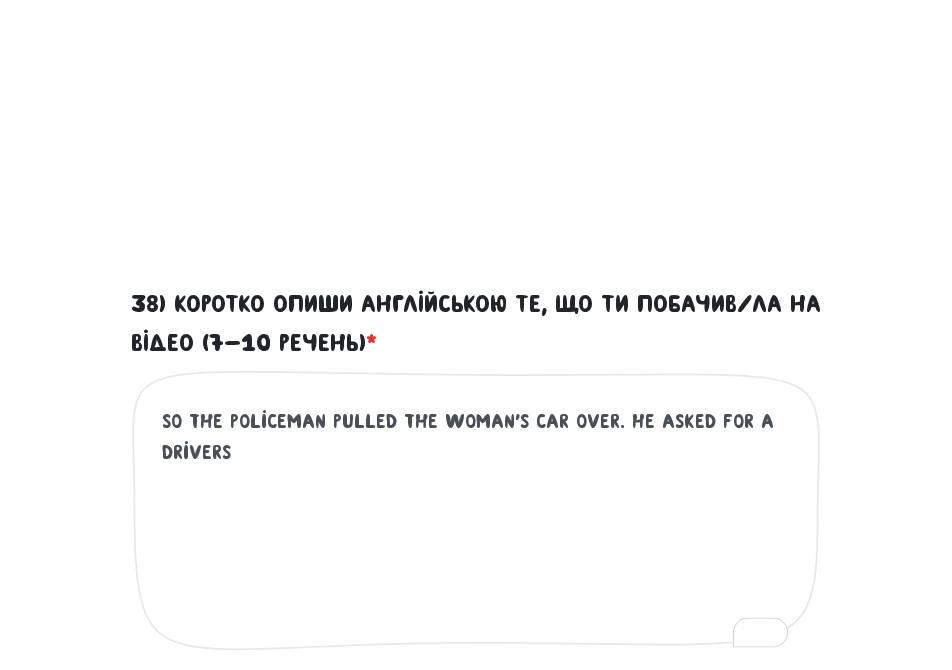 scroll, scrollTop: 1516, scrollLeft: 0, axis: vertical 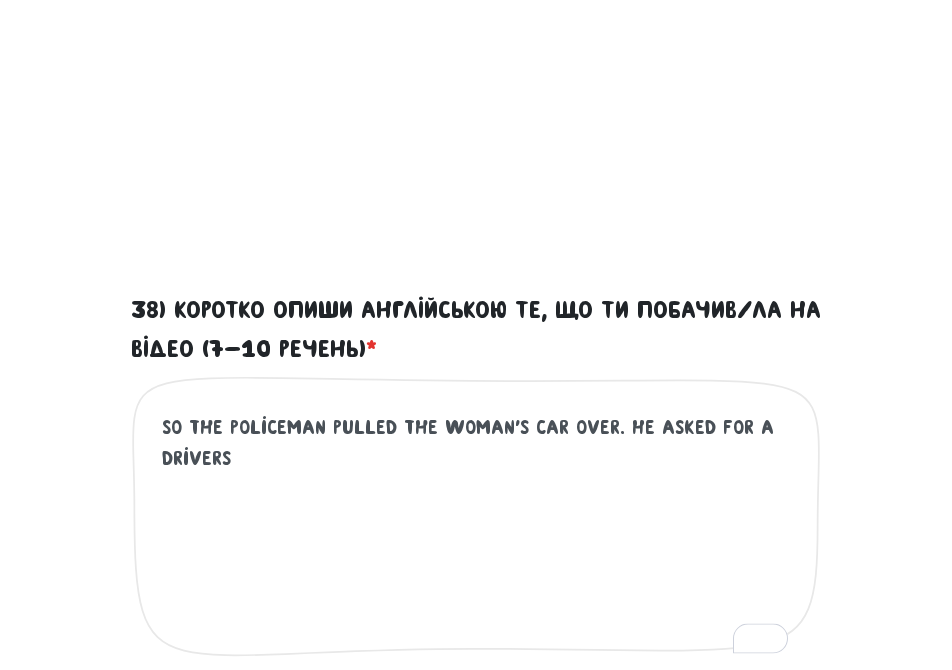 click on "So the policeman pulled the woman's car over. He asked for a driver`s" at bounding box center [477, 535] 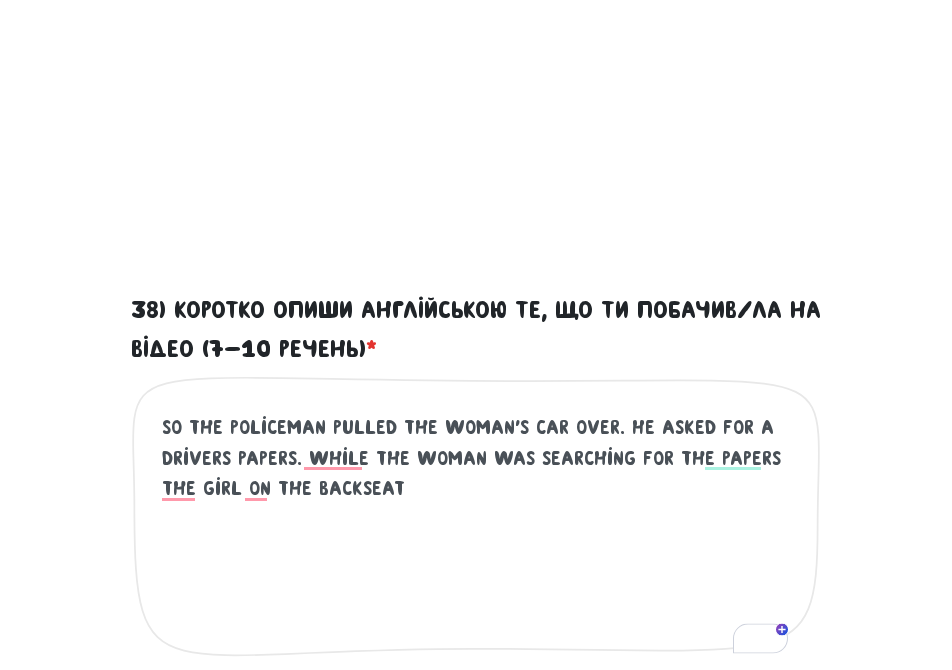 click on "So the policeman pulled the woman's car over. He asked for a driver`s papers. while the woman was searching for the papers the girl on the backseat" at bounding box center (477, 535) 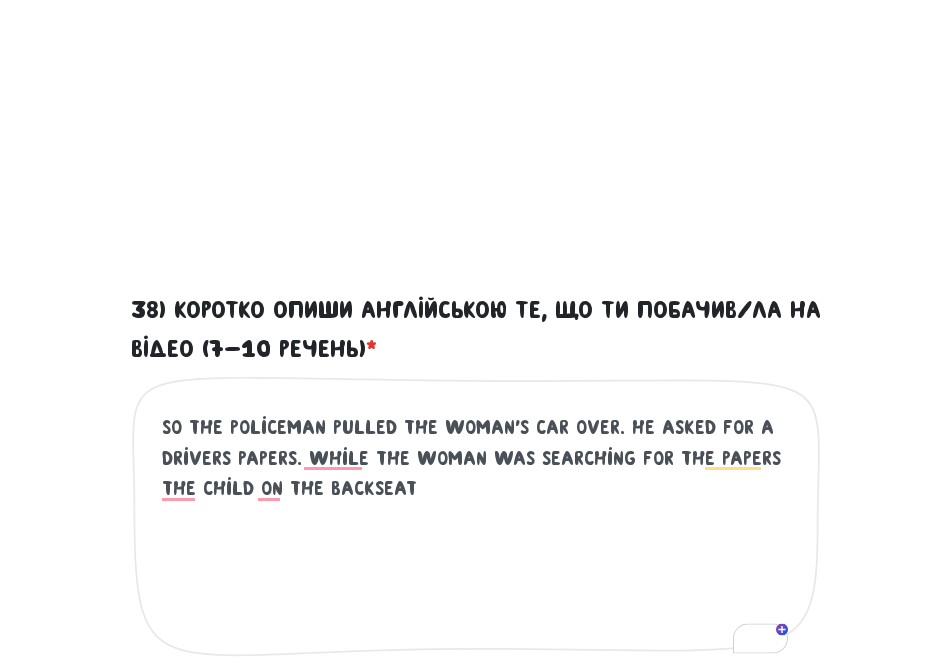 click on "So the policeman pulled the woman's car over. He asked for a driver`s papers. while the woman was searching for the papers the child on the backseat" at bounding box center [477, 535] 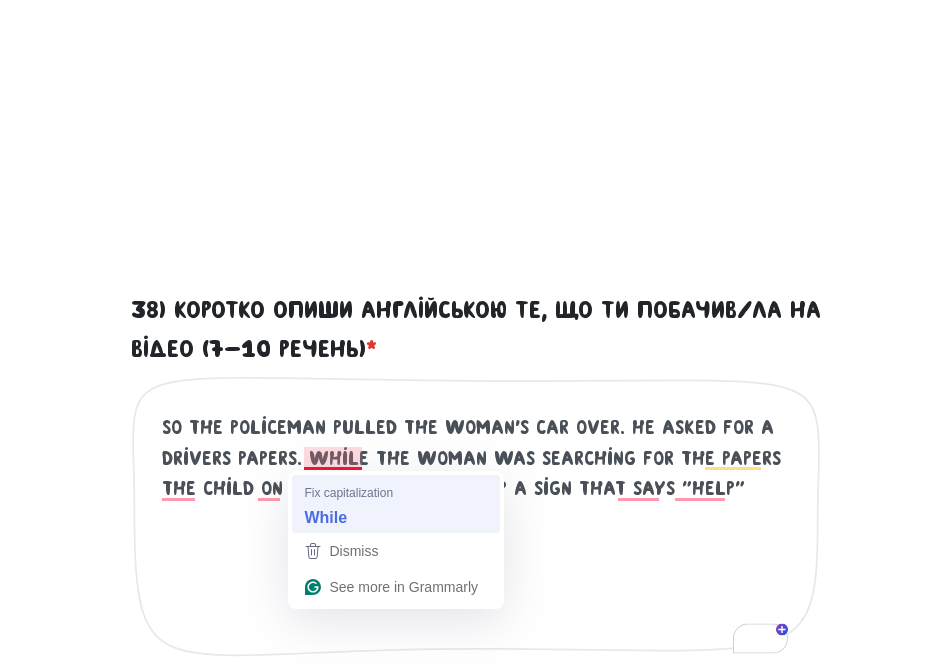 type on "So the policeman pulled the woman's car over. He asked for a driver`s papers. While the woman was searching for the papers the child on the backseat holds up a sign that says "Help"" 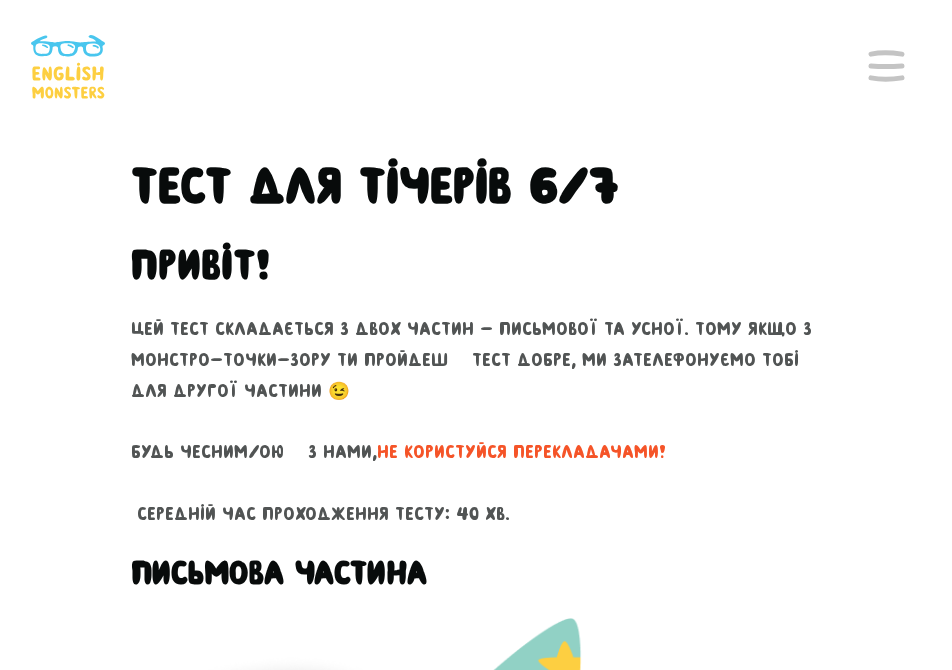 scroll, scrollTop: 1516, scrollLeft: 0, axis: vertical 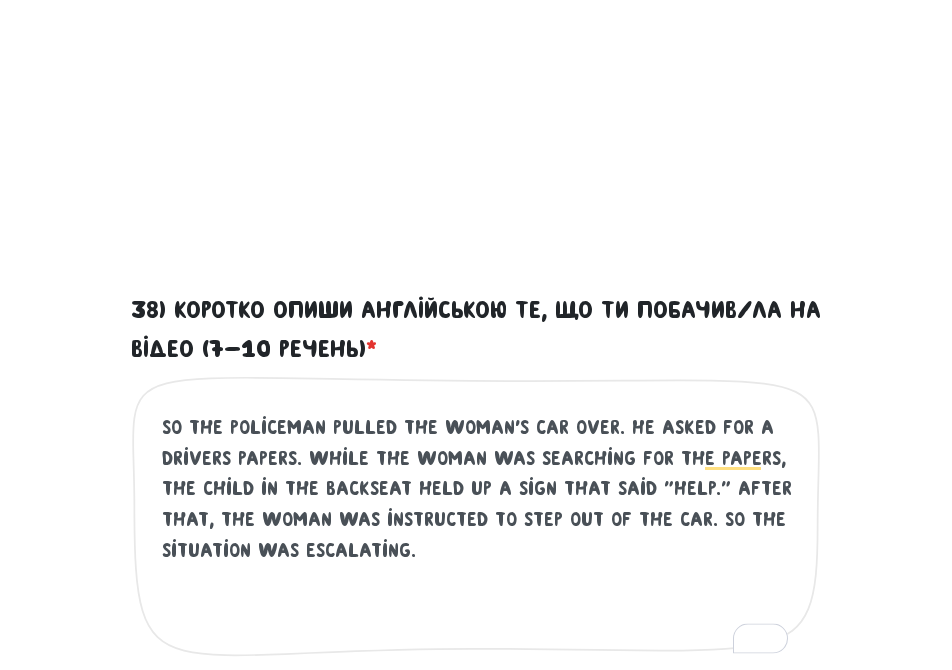 click on "So the policeman pulled the woman's car over. He asked for a driver`s papers. While the woman was searching for the papers, the child in the backseat held up a sign that said "Help." After that, the woman was instructed to step out of the car. So the situation was escalating." at bounding box center [477, 535] 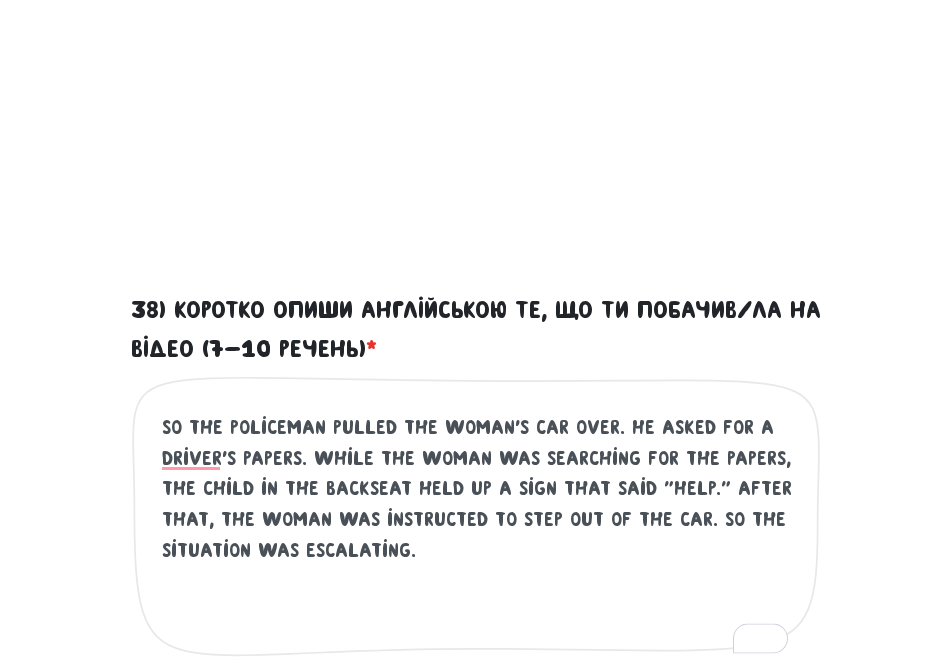 click on "So the policeman pulled the woman's car over. He asked for a driver``'s papers. While the woman was searching for the papers, the child in the backseat held up a sign that said "Help." After that, the woman was instructed to step out of the car. So the situation was escalating." at bounding box center (477, 535) 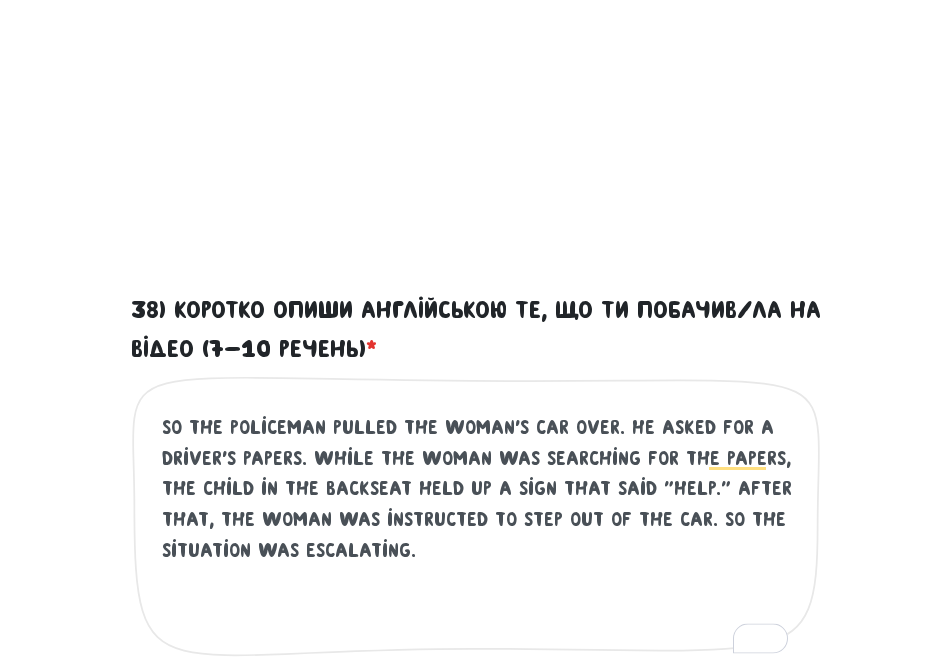 click on "So the policeman pulled the woman's car over. He asked for a driver's papers. While the woman was searching for the papers, the child in the backseat held up a sign that said "Help." After that, the woman was instructed to step out of the car. So the situation was escalating." at bounding box center [477, 535] 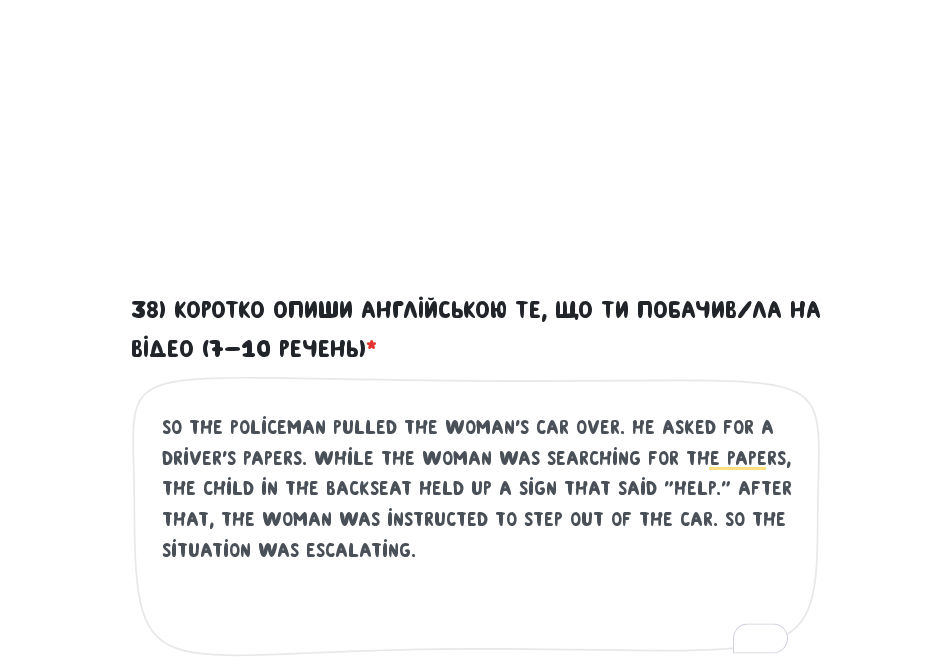 click on "So the policeman pulled the woman's car over. He asked for a driver's papers. While the woman was searching for the papers, the child in the backseat held up a sign that said "Help." After that, the woman was instructed to step out of the car. So the situation was escalating." at bounding box center (477, 535) 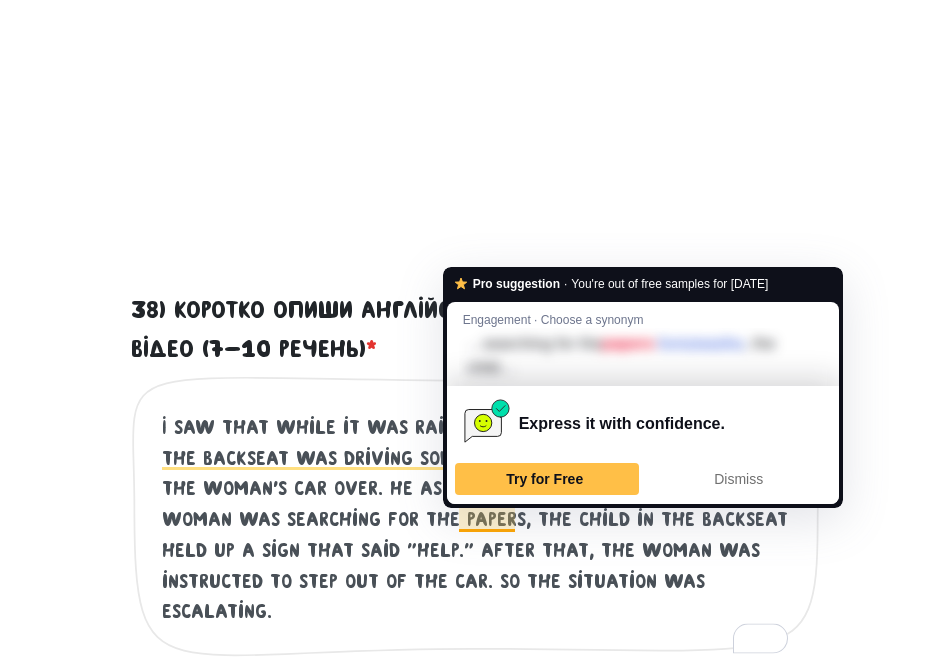 click on "I saw that while it was raining, the woman with a child in the backseat was driving somewhere. So the policeman pulled the woman's car over. He asked for a driver's papers. While the woman was searching for the papers, the child in the backseat held up a sign that said "Help." After that, the woman was instructed to step out of the car. So the situation was escalating." at bounding box center [477, 535] 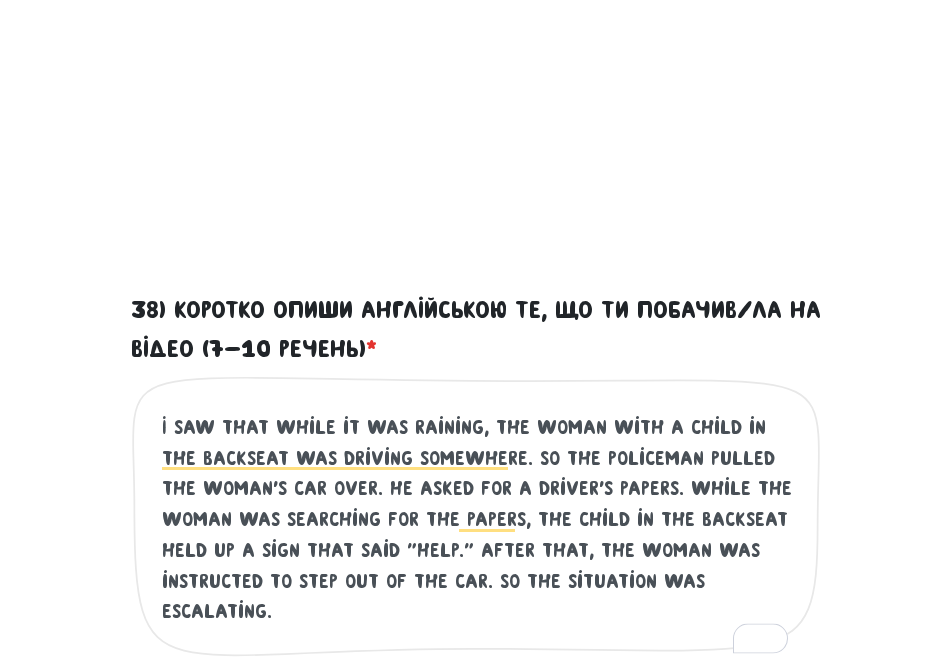 click on "I saw that while it was raining, the woman with a child in the backseat was driving somewhere. So the policeman pulled the woman's car over. He asked for a driver's papers. While the woman was searching for the papers, the child in the backseat held up a sign that said "Help." After that, the woman was instructed to step out of the car. So the situation was escalating." at bounding box center [477, 535] 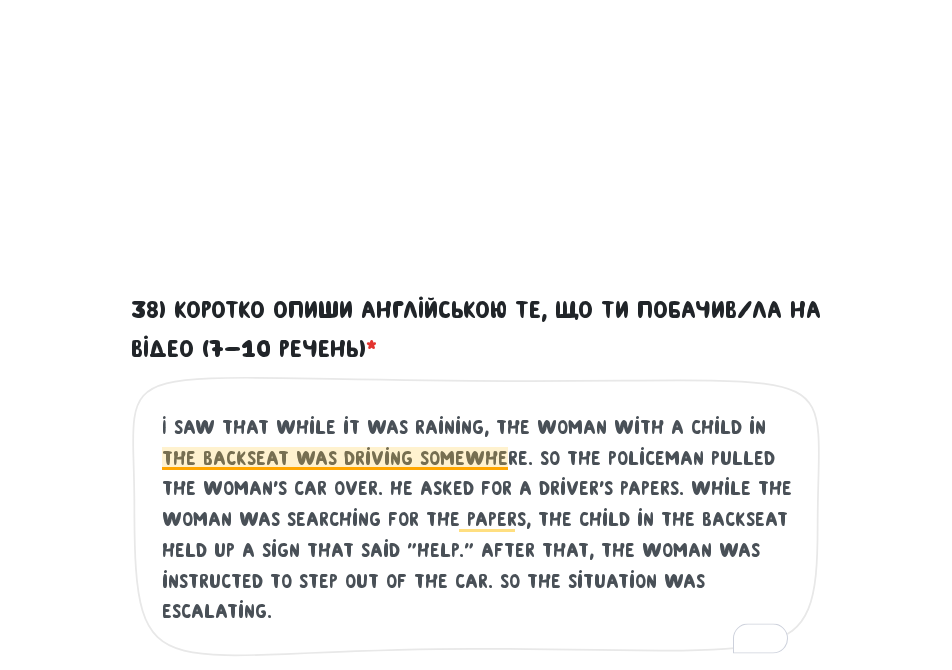 click on "I saw that while it was raining, the woman with a child in the backseat was driving somewhere. So the policeman pulled the woman's car over. He asked for a driver's papers. While the woman was searching for the papers, the child in the backseat held up a sign that said "Help." After that, the woman was instructed to step out of the car. So the situation was escalating." at bounding box center (477, 535) 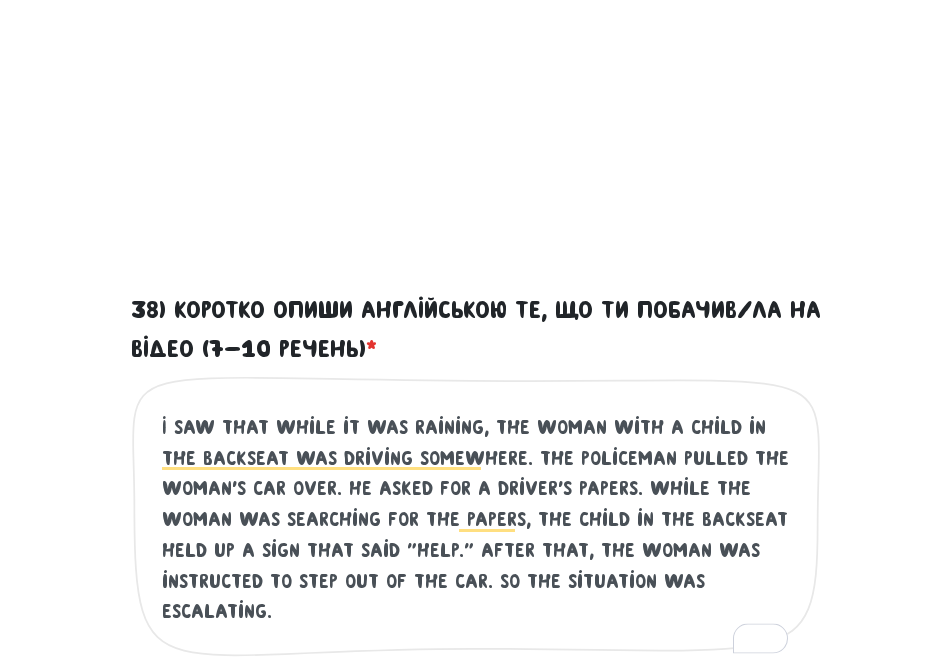 click on "I saw that while it was raining, the woman with a child in the backseat was driving somewhere. The policeman pulled the woman's car over. He asked for a driver's papers. While the woman was searching for the papers, the child in the backseat held up a sign that said "Help." After that, the woman was instructed to step out of the car. So the situation was escalating." at bounding box center [477, 535] 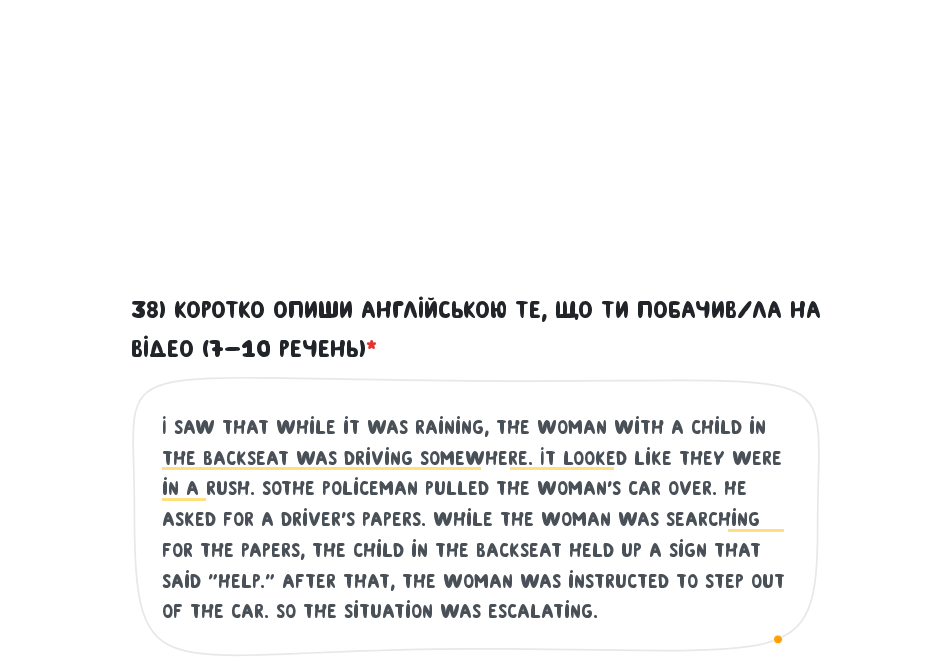 type on "I saw that while it was raining, the woman with a child in the backseat was driving somewhere. It looked like they were in a rush. so The policeman pulled the woman's car over. He asked for a driver's papers. While the woman was searching for the papers, the child in the backseat held up a sign that said "Help." After that, the woman was instructed to step out of the car. So the situation was escalating." 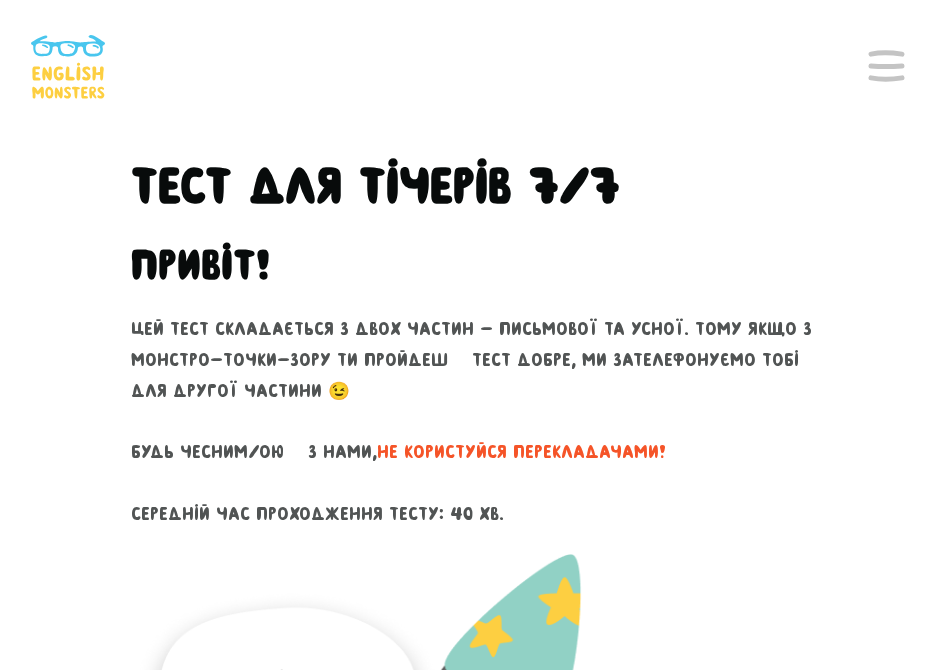 scroll, scrollTop: 1217, scrollLeft: 0, axis: vertical 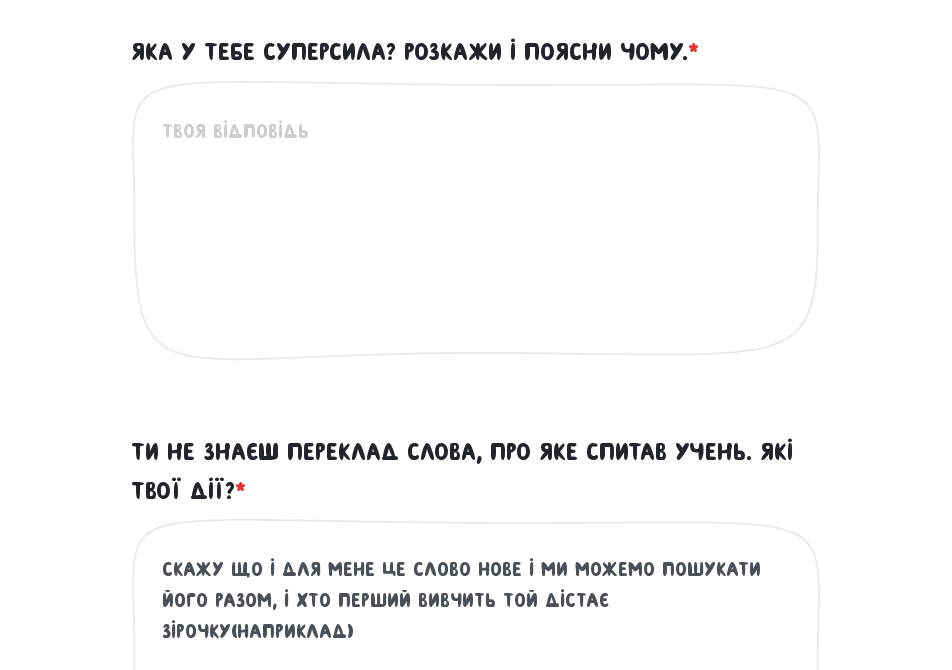 click on "скажу що і для мене це слово нове і ми можемо пошукати його разом, і хто перший вивчить той дістає зірочку(наприклад)" at bounding box center [477, 677] 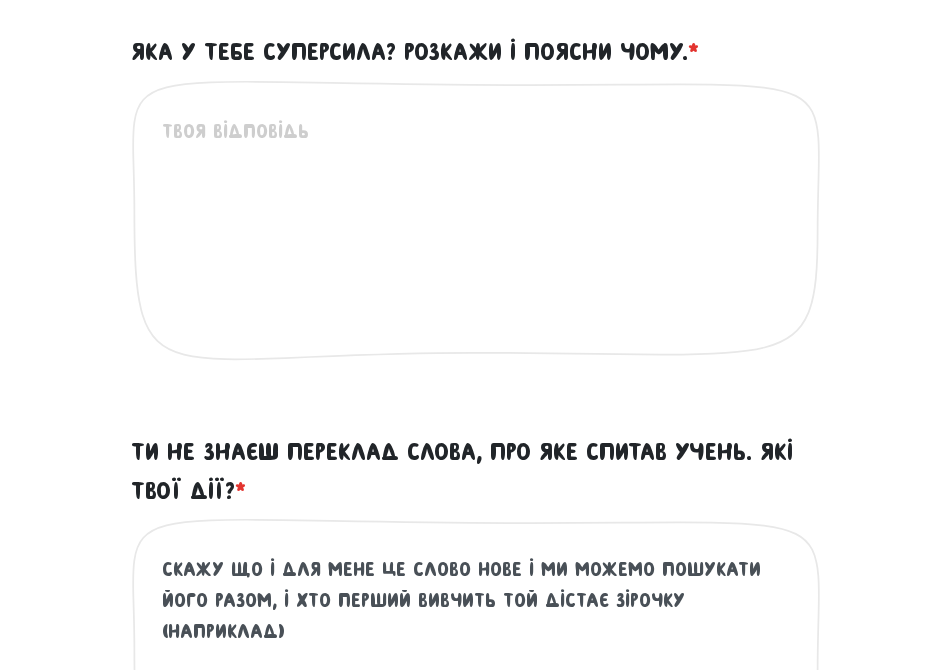 click on "скажу що і для мене це слово нове і ми можемо пошукати його разом, і хто перший вивчить той дістає зірочку (наприклад)" at bounding box center [477, 677] 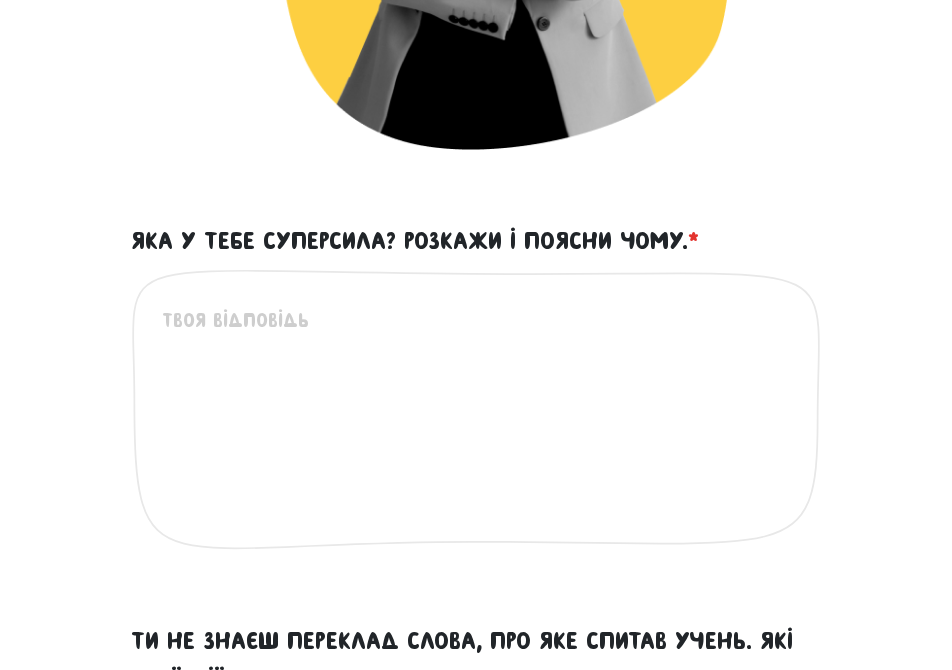 scroll, scrollTop: 1017, scrollLeft: 0, axis: vertical 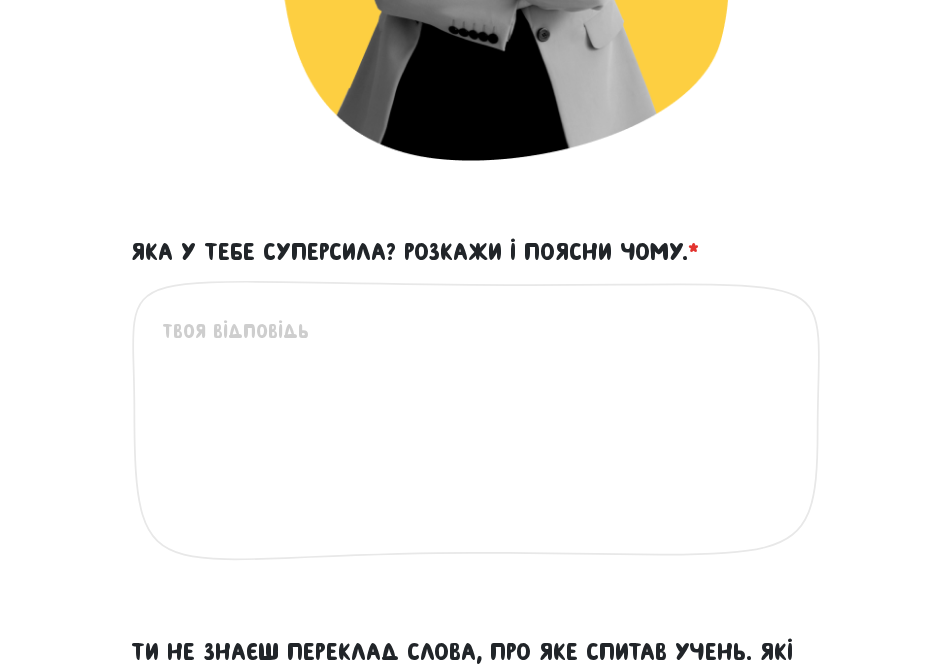 type on "скажу що і для мене це слово нове і ми можемо пошукати і вивчити його разом, і хто перший вивчить той дістає зірочку (наприклад)" 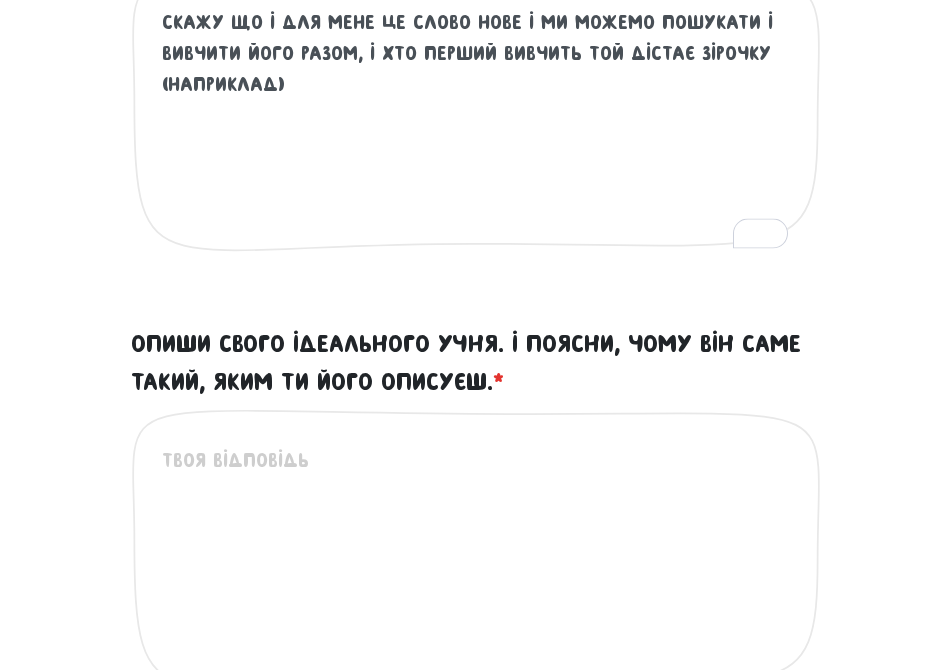 scroll, scrollTop: 2017, scrollLeft: 0, axis: vertical 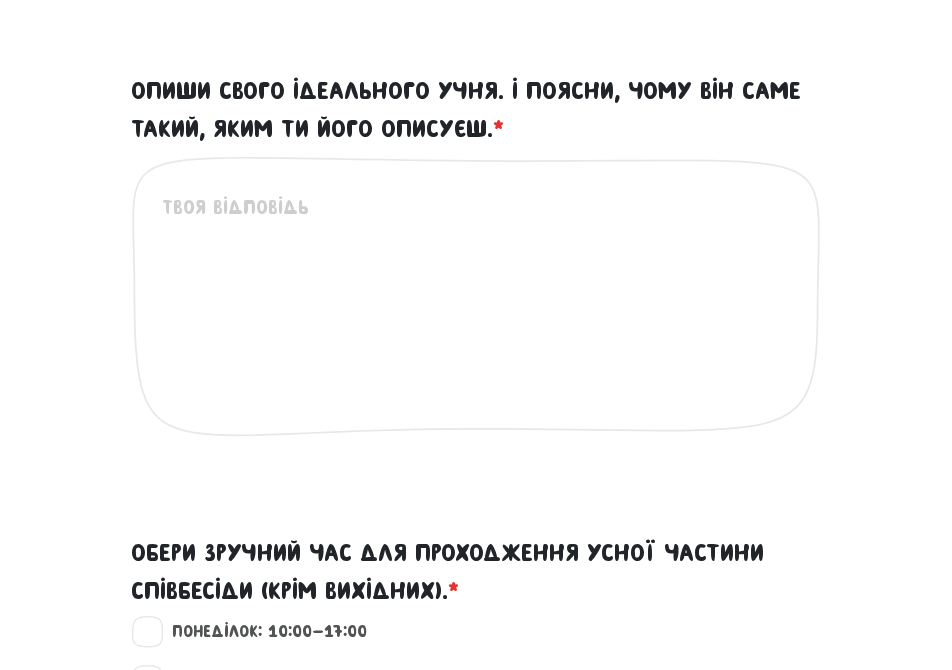 type on "я легко знаходжу підхід до різних людей та дітей. можу простими словами пояснити складну граматику. маю також розуміння того як працює психіка людини та знаю про вікові кризи тому знаю як впоратись із будьякими ситуаціями)" 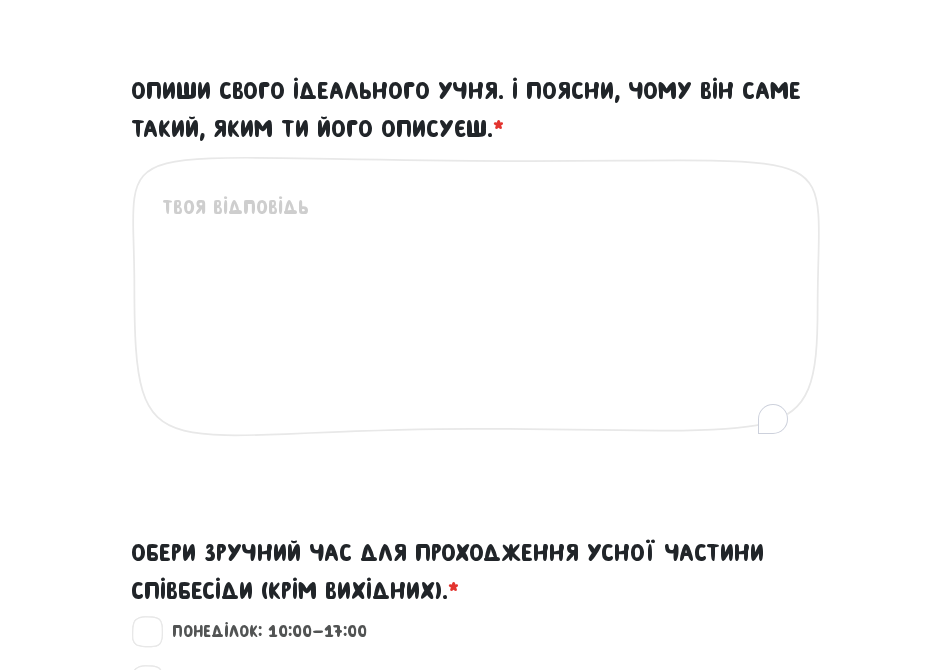 click on "Опиши свого ідеального учня. І поясни, чому він саме такий, яким ти його описуєш.
*" at bounding box center [477, 315] 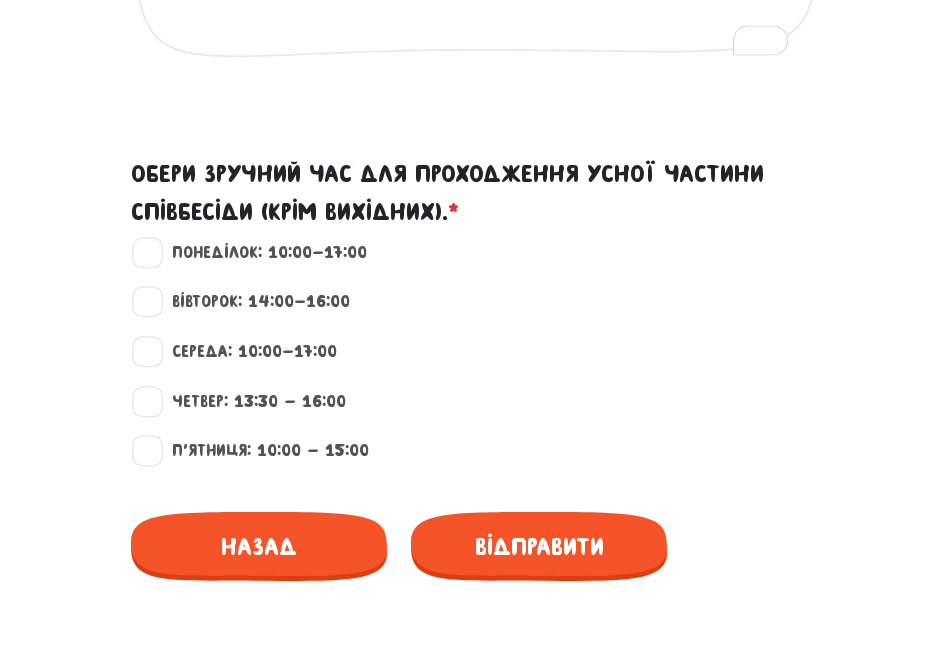 scroll, scrollTop: 2417, scrollLeft: 0, axis: vertical 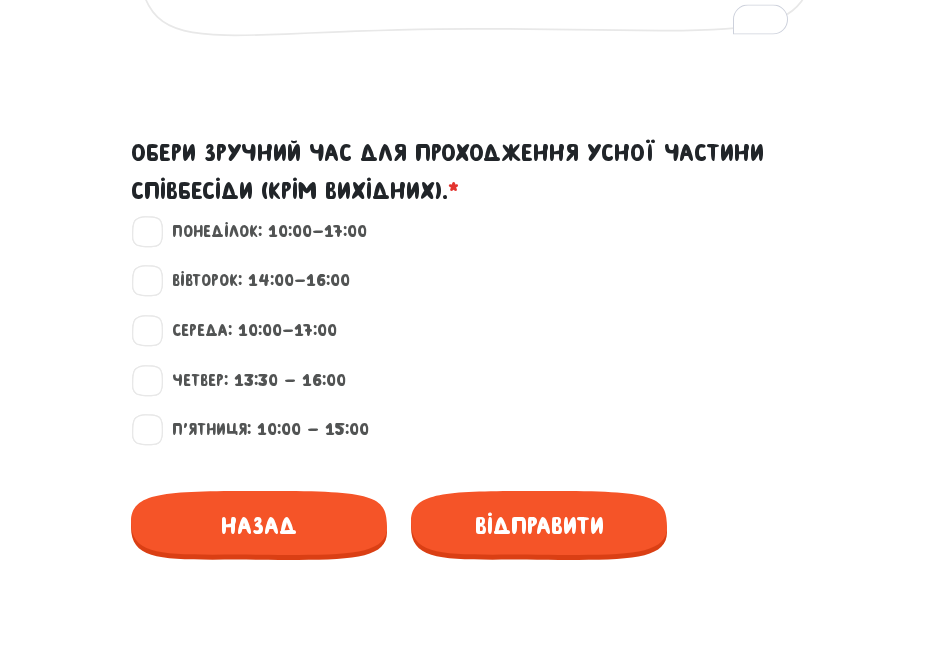 type on "для мене всі мої учні ідеальні адже всі вони прийшли навчатись, в когось більше в когось менше мотиваціїї але вони всі прийшли а значить ми зможемо чогось навчитись і можливо це допоможе їм змінити своє життя на краще у майбутньому)" 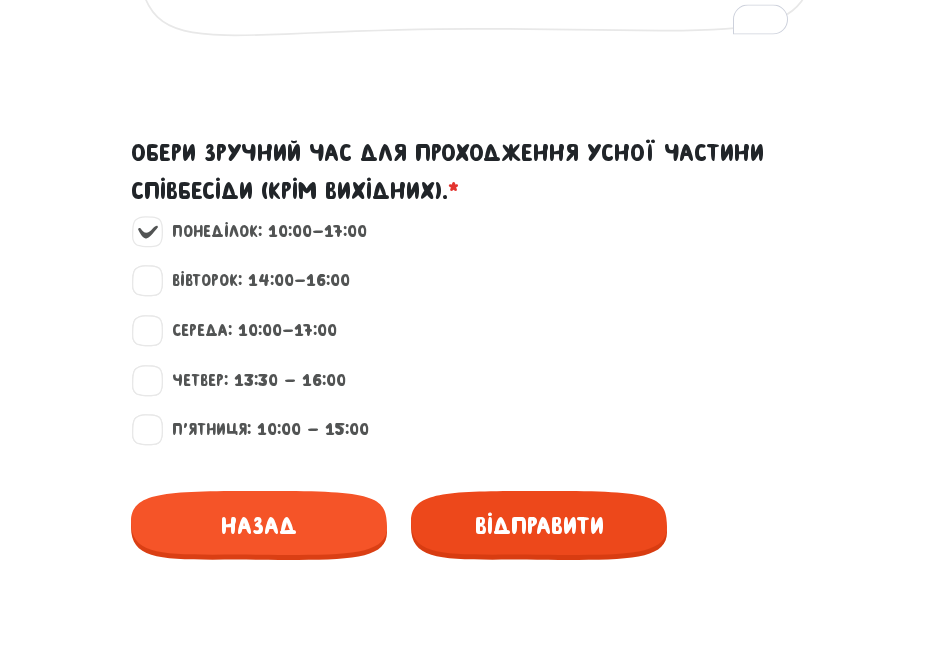click on "Відправити" at bounding box center [539, 525] 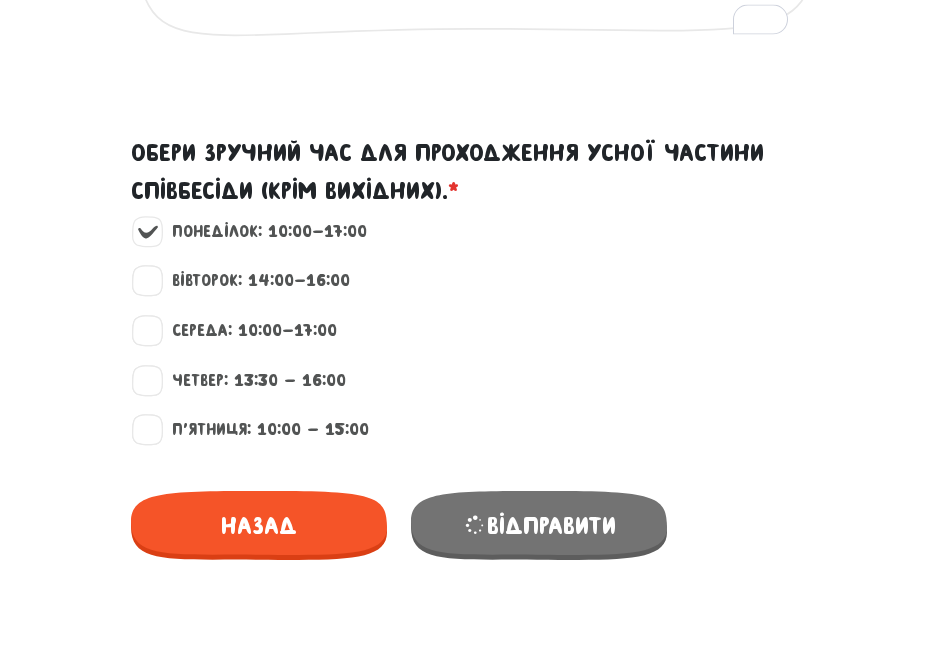 scroll, scrollTop: 1570, scrollLeft: 0, axis: vertical 